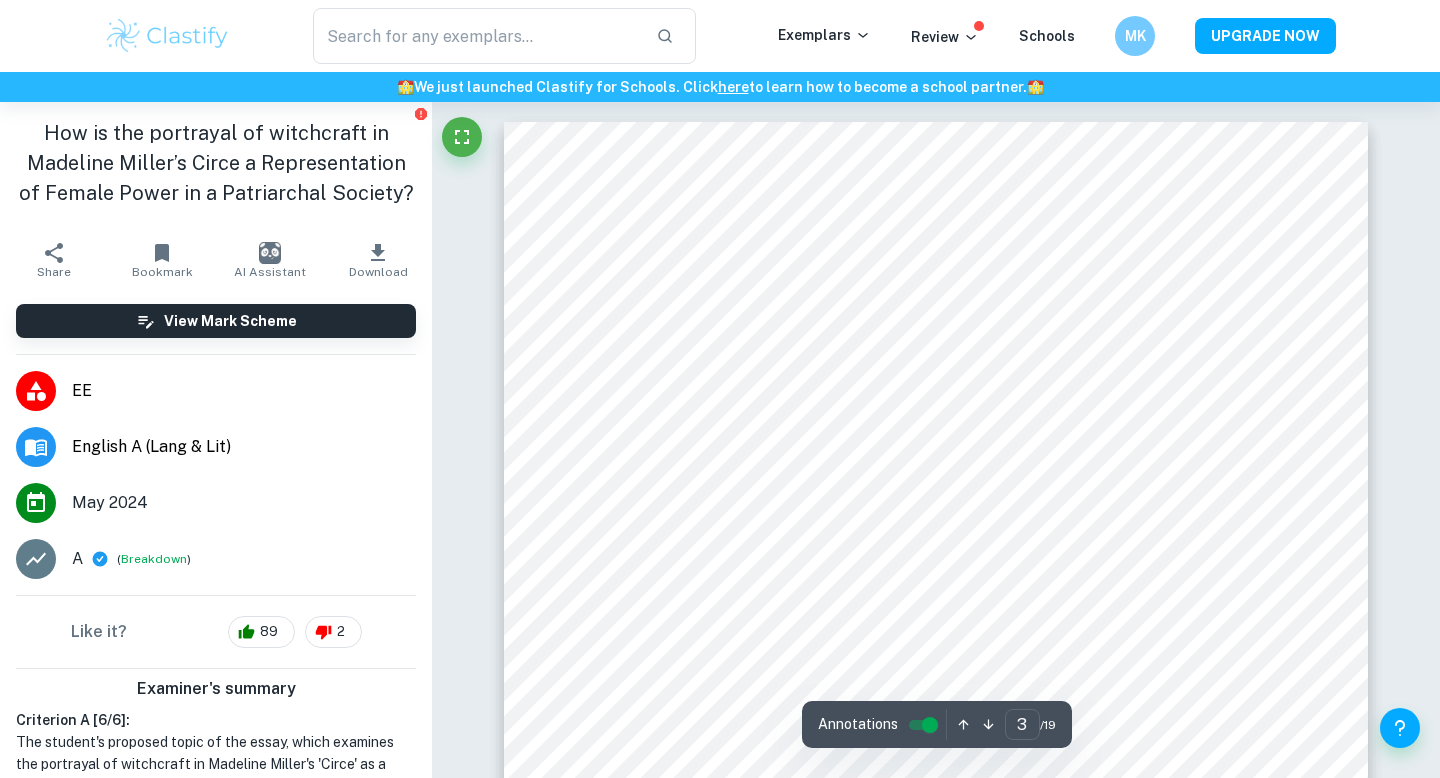 scroll, scrollTop: 3135, scrollLeft: 0, axis: vertical 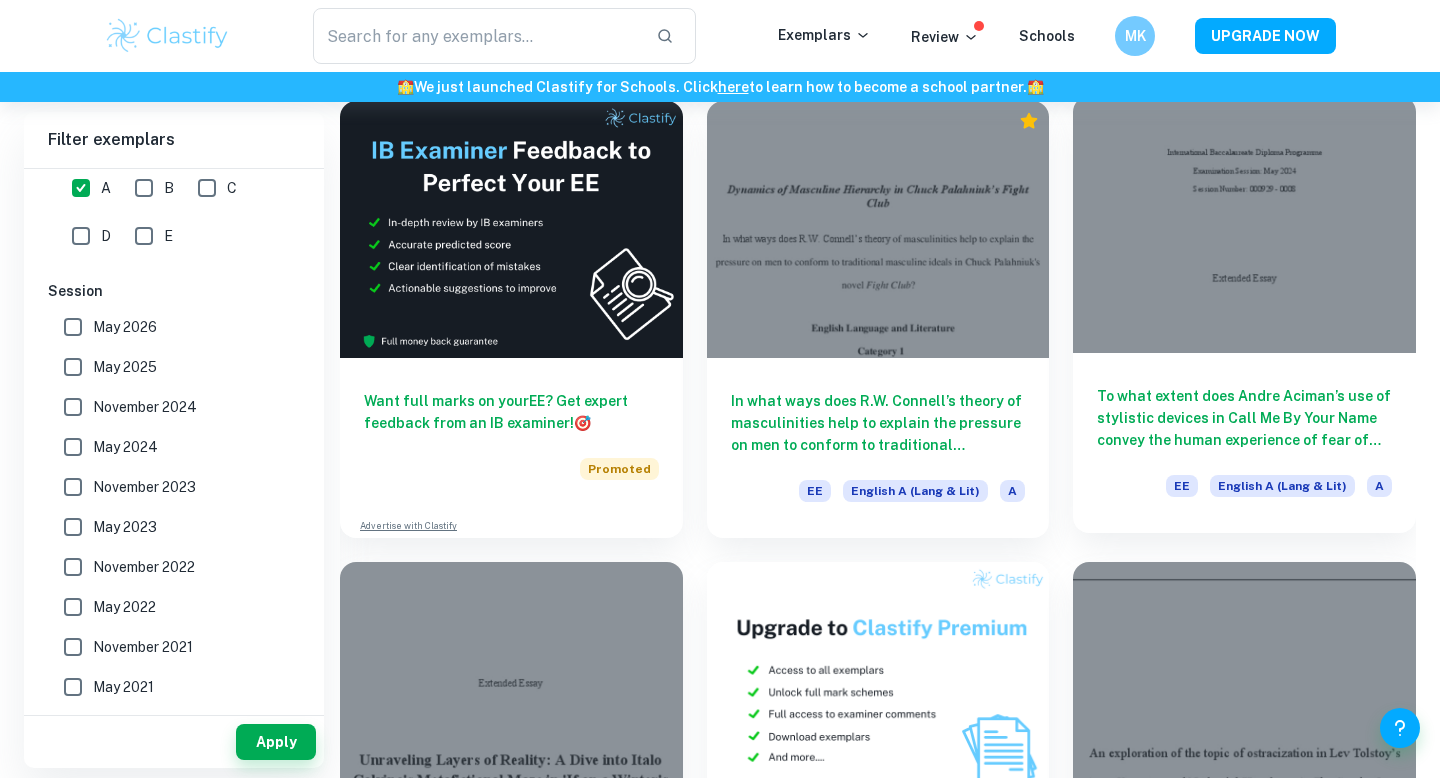 click on "To what extent does Andre Aciman’s use of stylistic devices in Call Me By Your Name convey the human experience of fear of rejection in a romantic relationship?" at bounding box center (1244, 418) 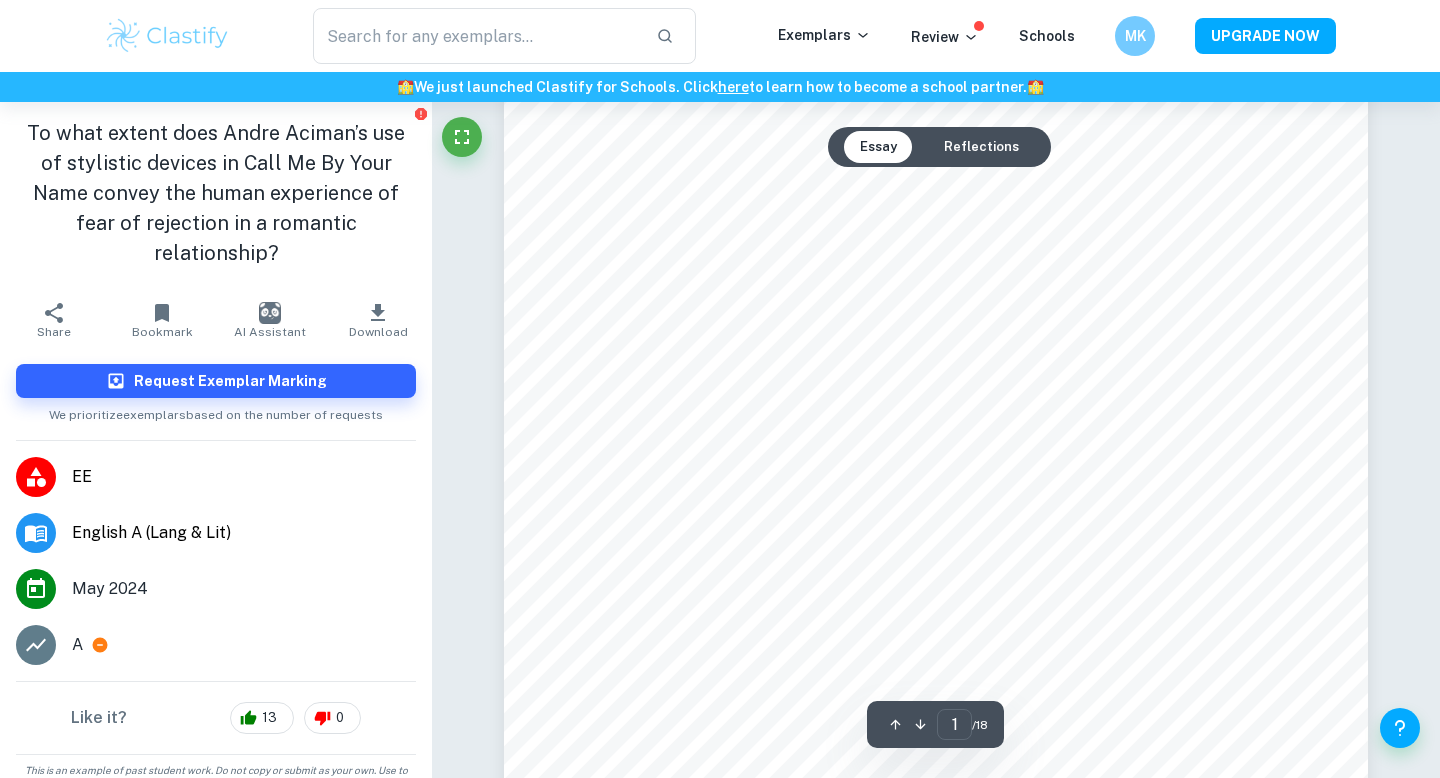 scroll, scrollTop: 459, scrollLeft: 0, axis: vertical 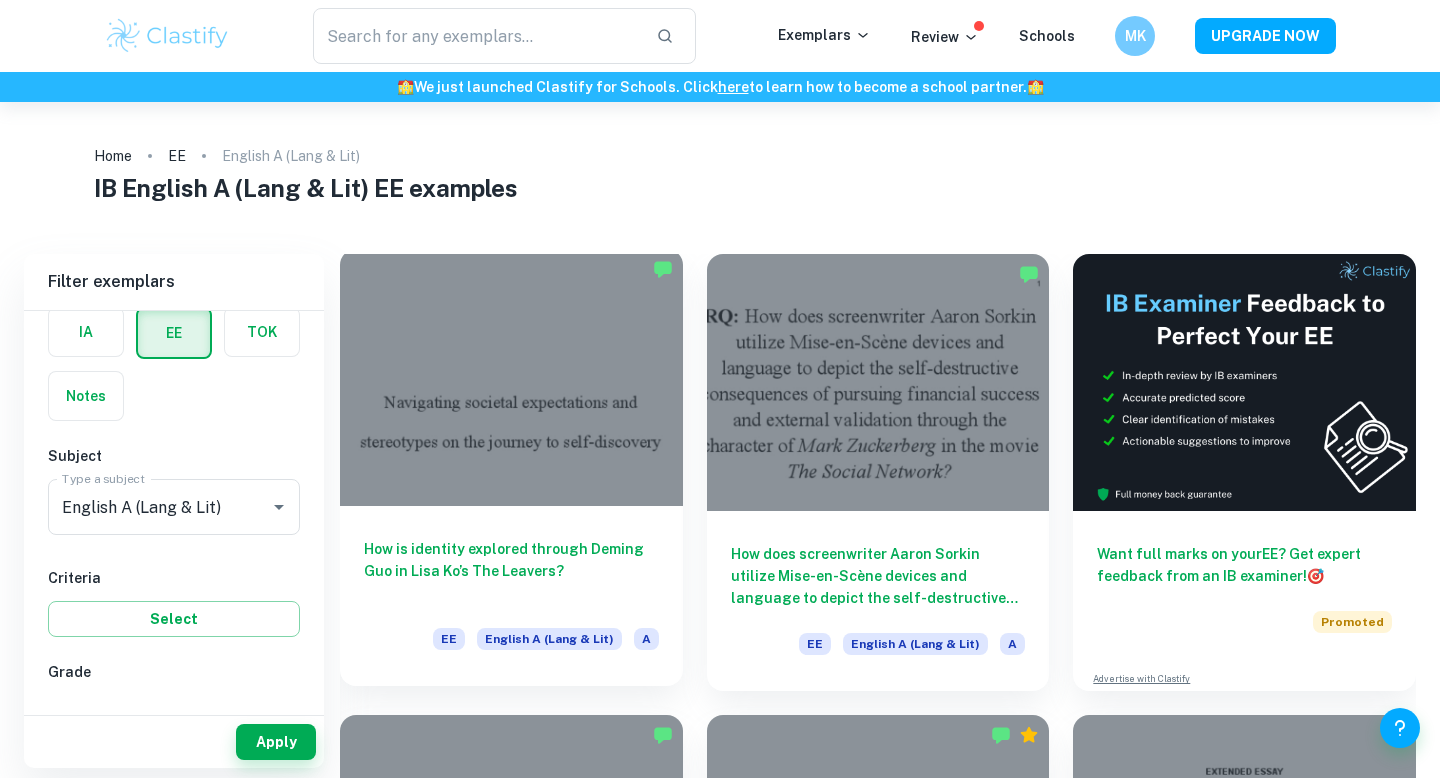 click on "How is identity explored through Deming Guo in Lisa Ko’s The Leavers?" at bounding box center [511, 571] 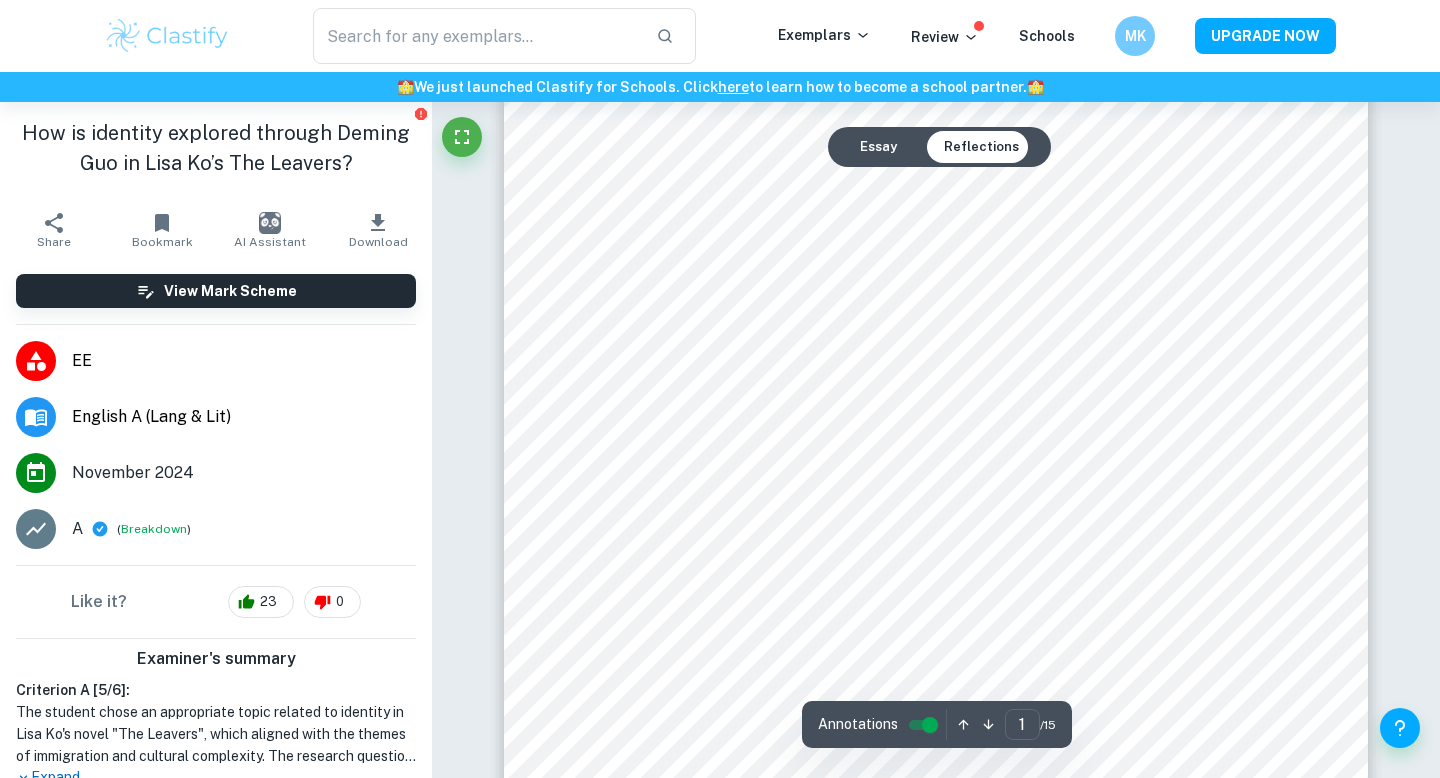 scroll, scrollTop: 306, scrollLeft: 0, axis: vertical 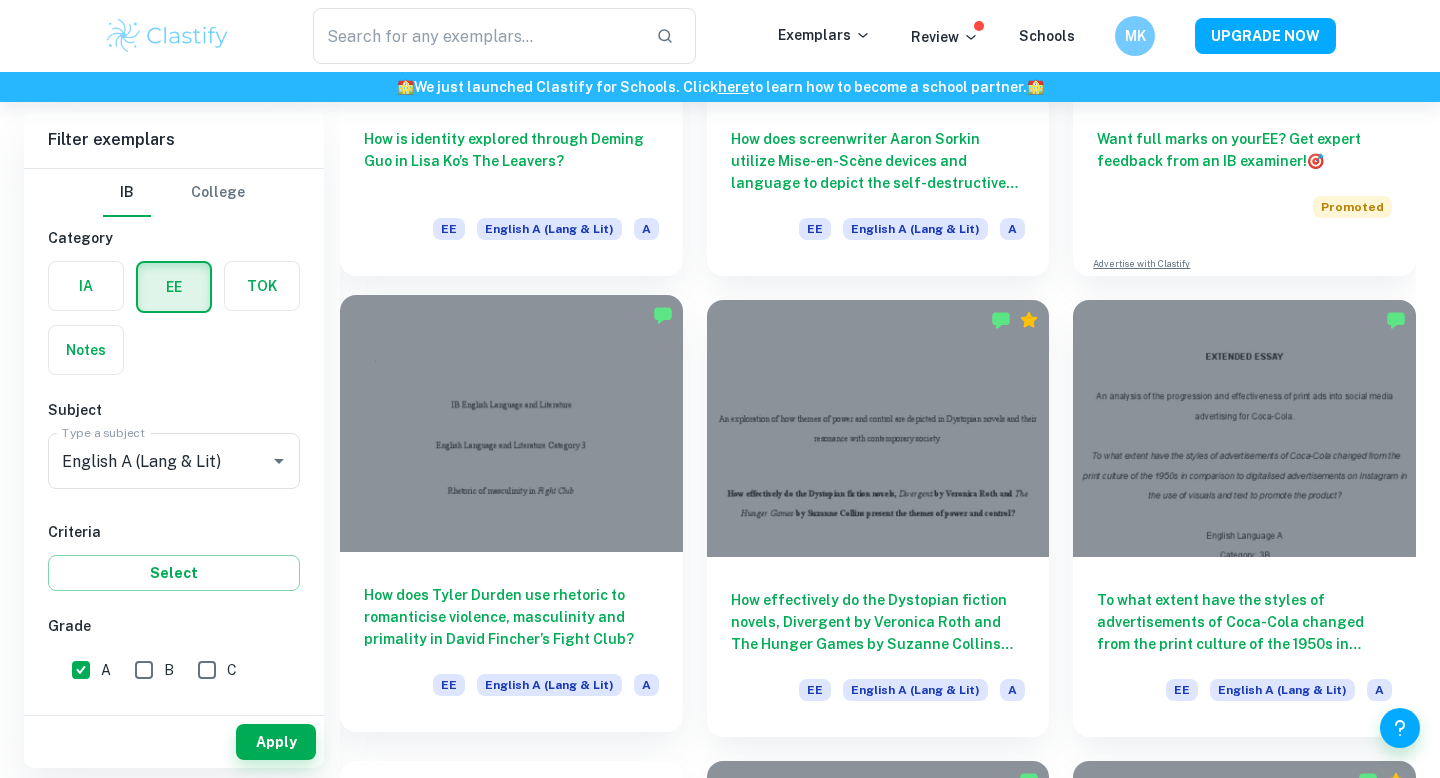 click on "How does Tyler Durden use rhetoric to romanticise violence, masculinity and primality in David Fincher’s Fight Club?" at bounding box center (511, 617) 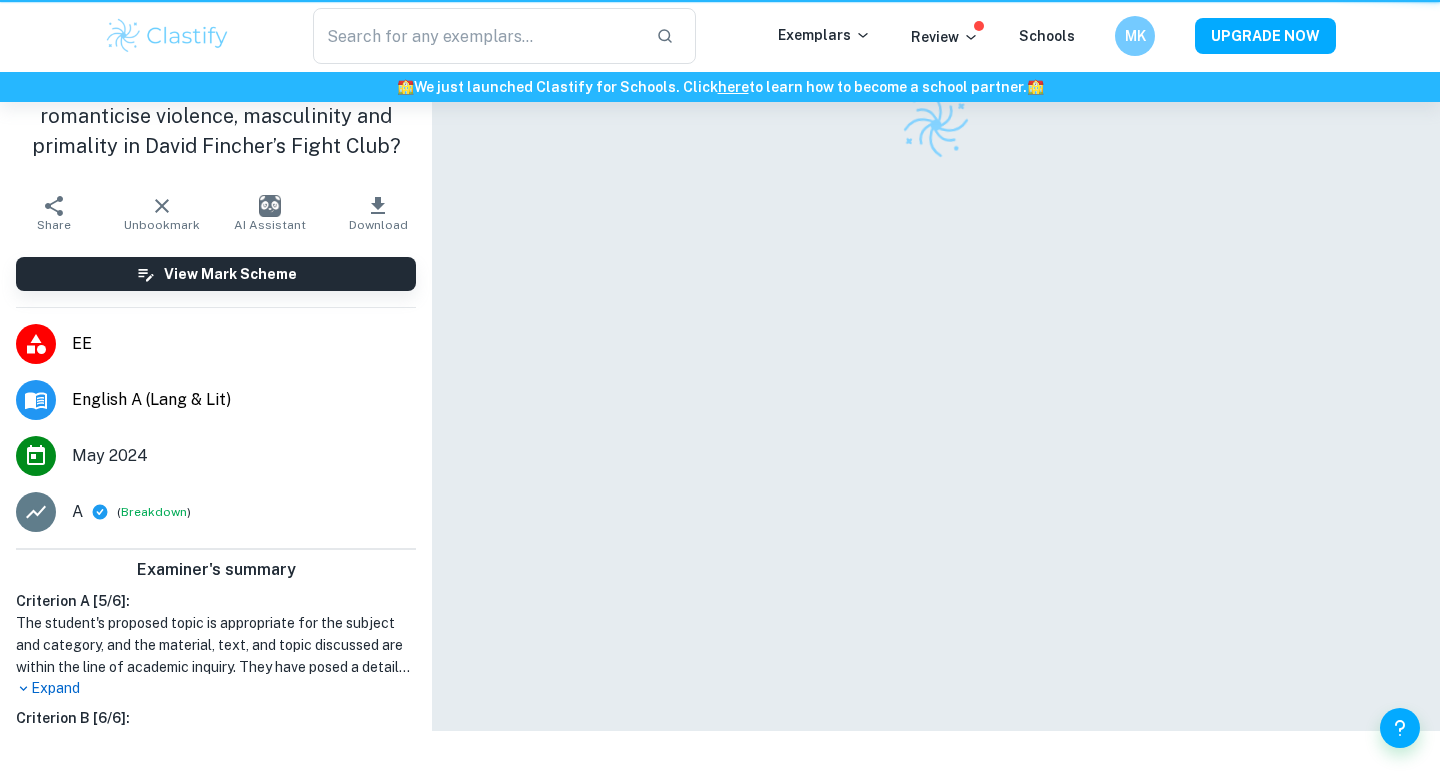 scroll, scrollTop: 0, scrollLeft: 0, axis: both 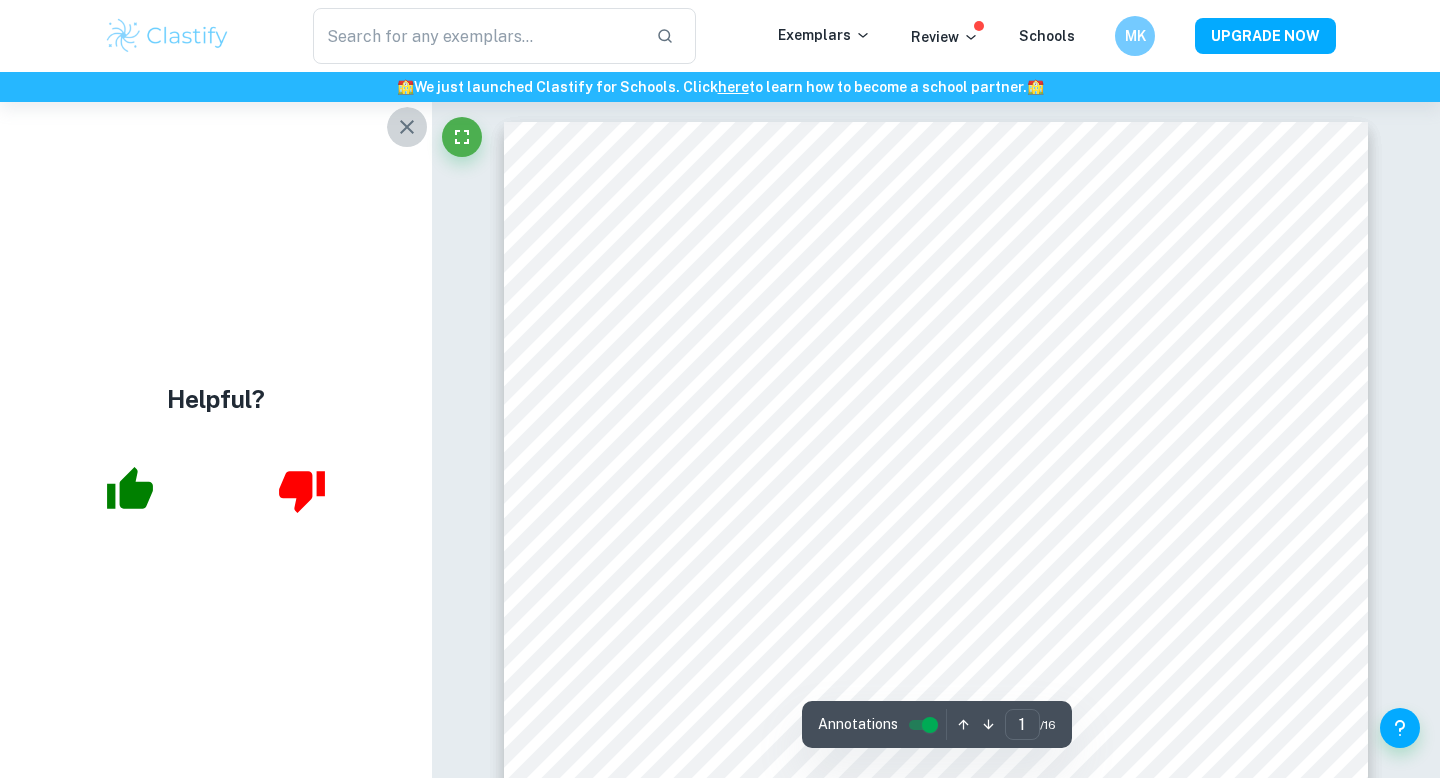 click 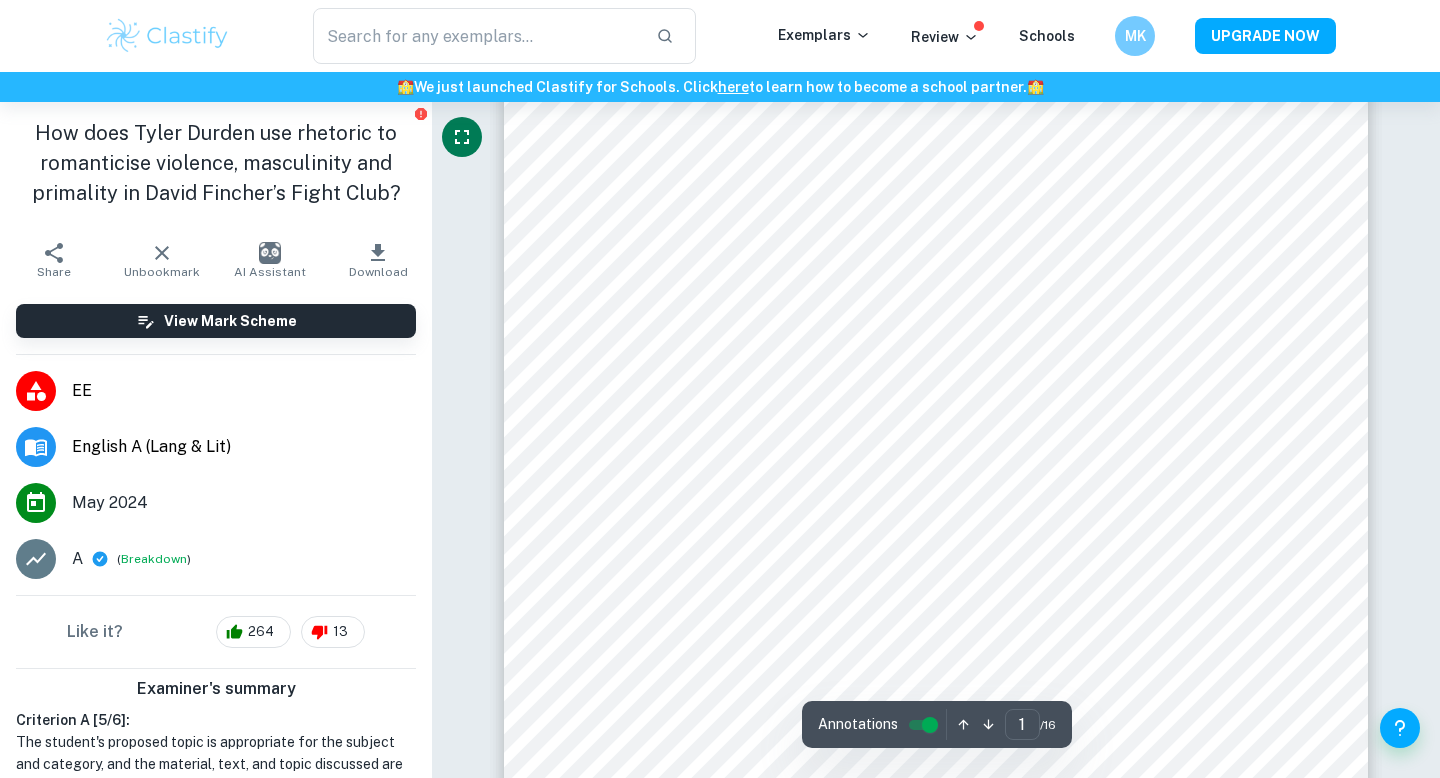 scroll, scrollTop: 292, scrollLeft: 0, axis: vertical 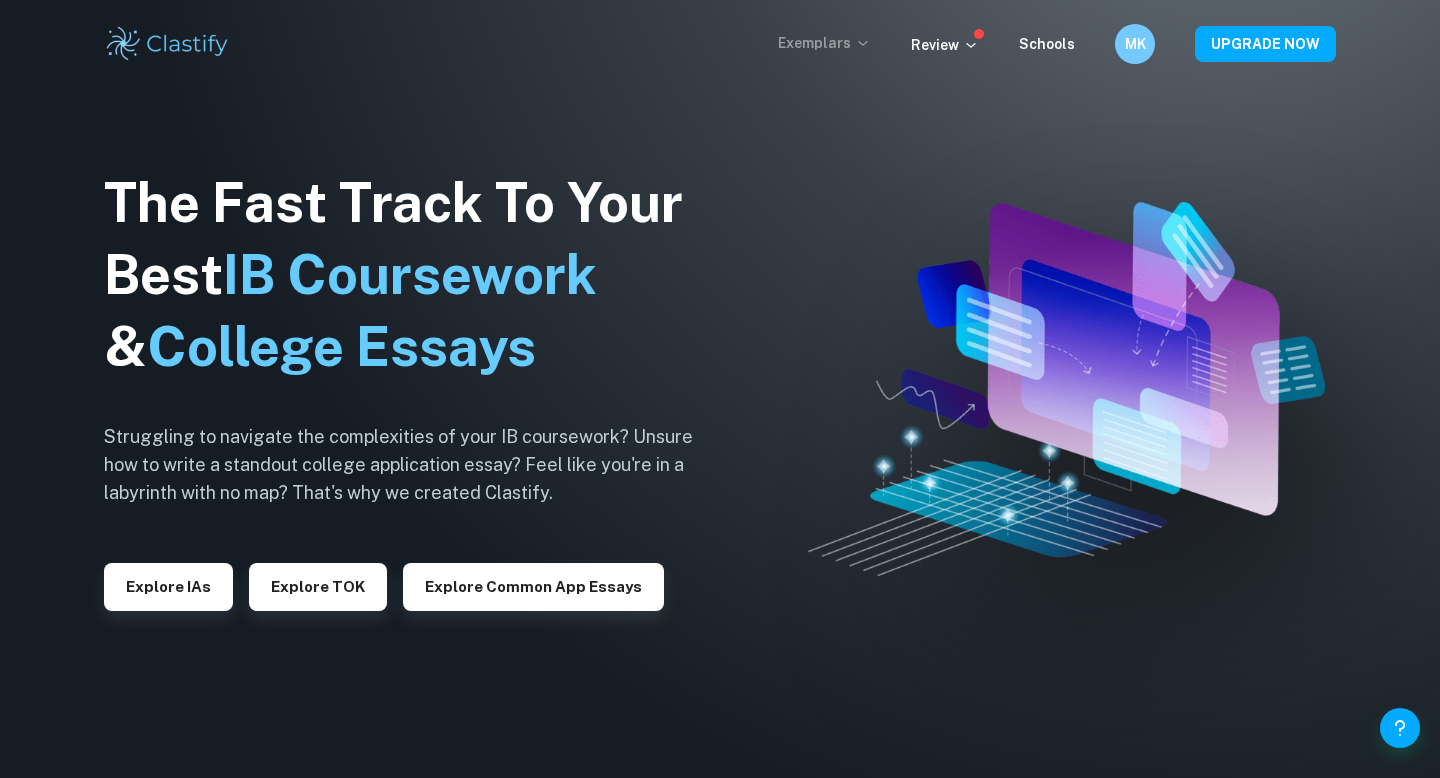 click on "Exemplars" at bounding box center [824, 43] 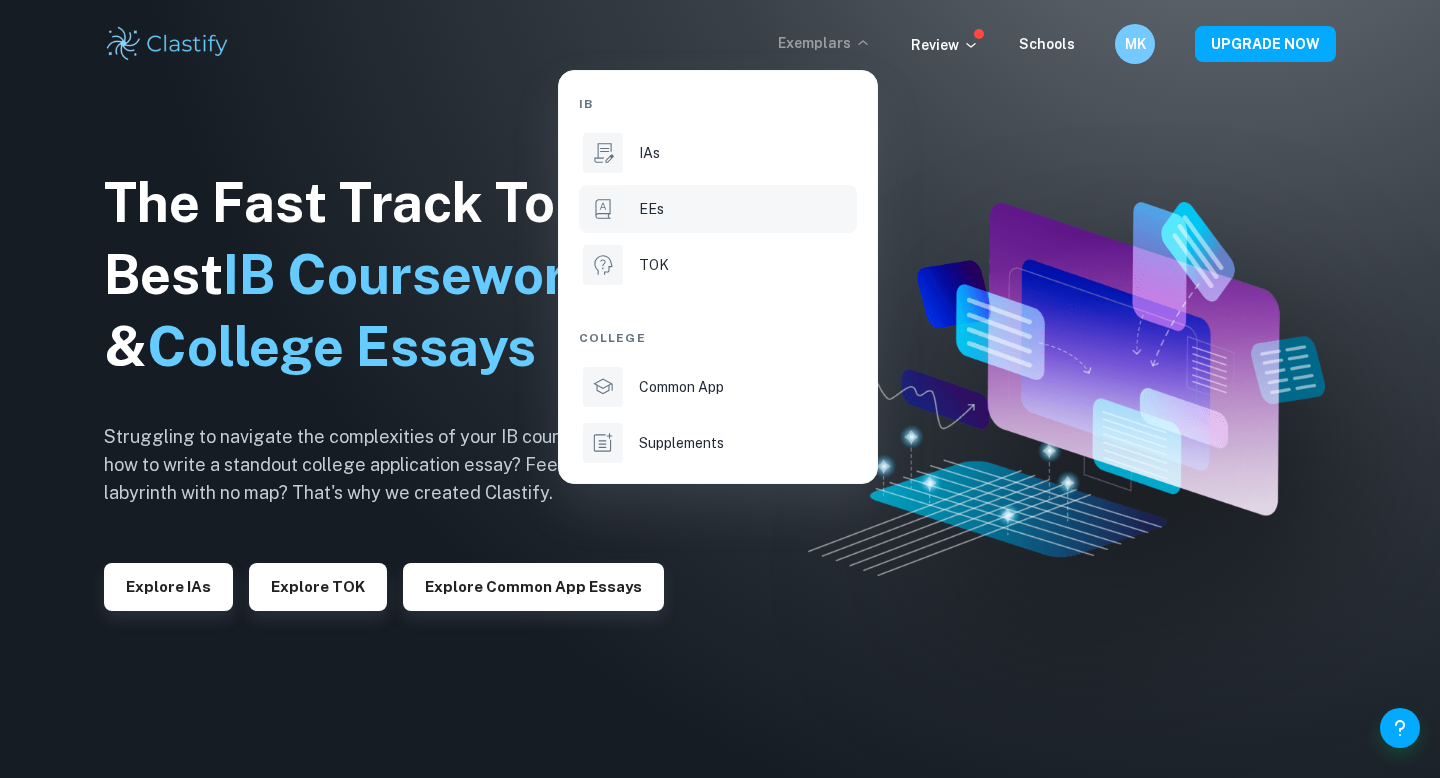 click on "EEs" at bounding box center (718, 209) 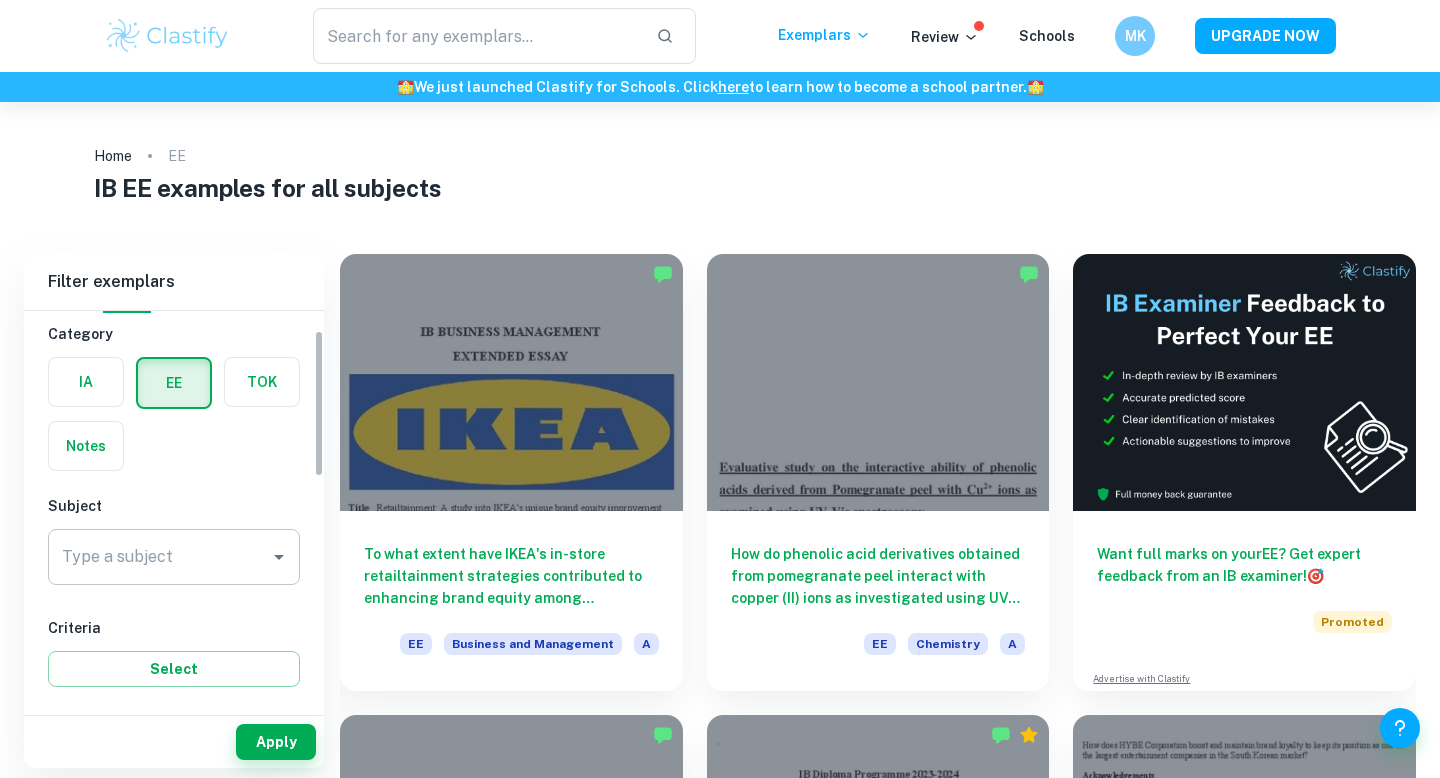 scroll, scrollTop: 81, scrollLeft: 0, axis: vertical 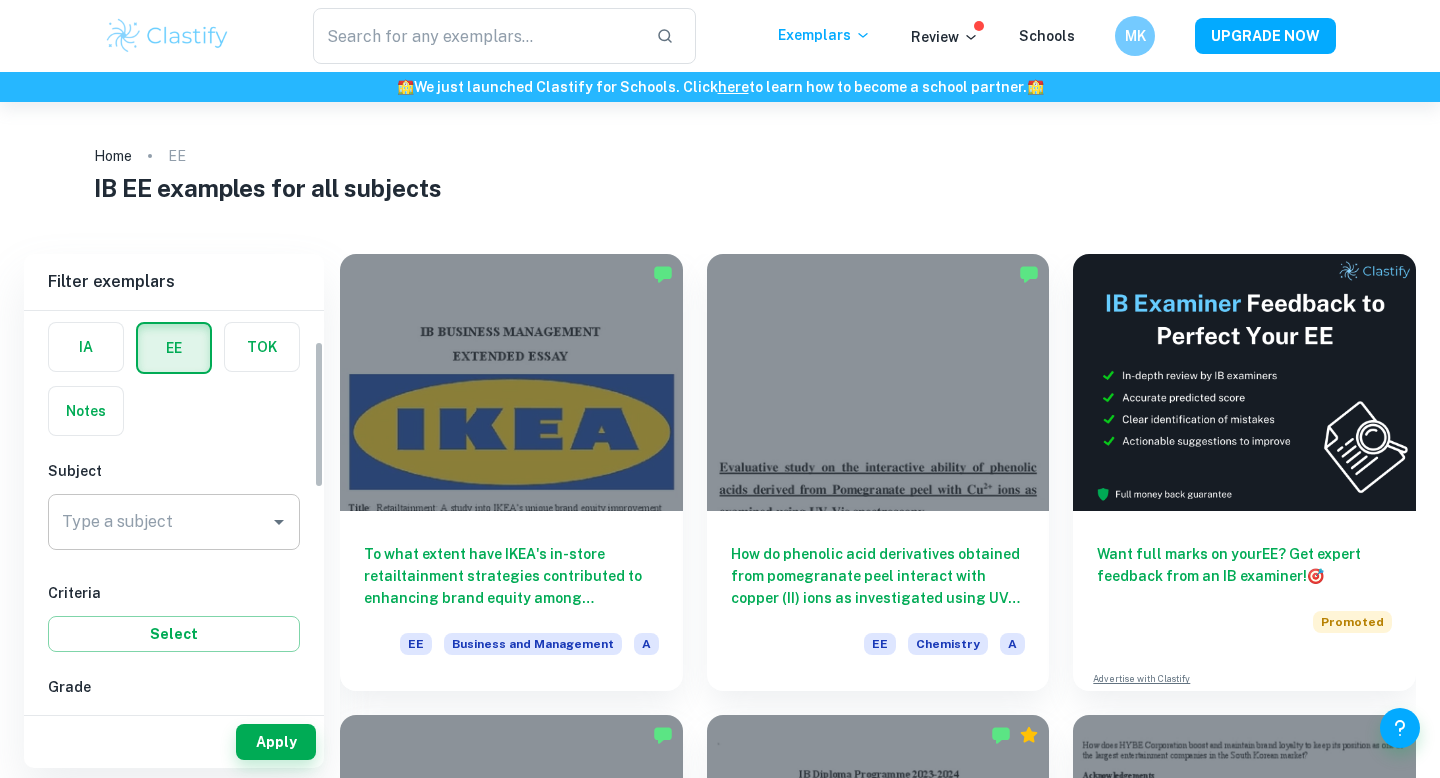 click on "Type a subject" at bounding box center (159, 522) 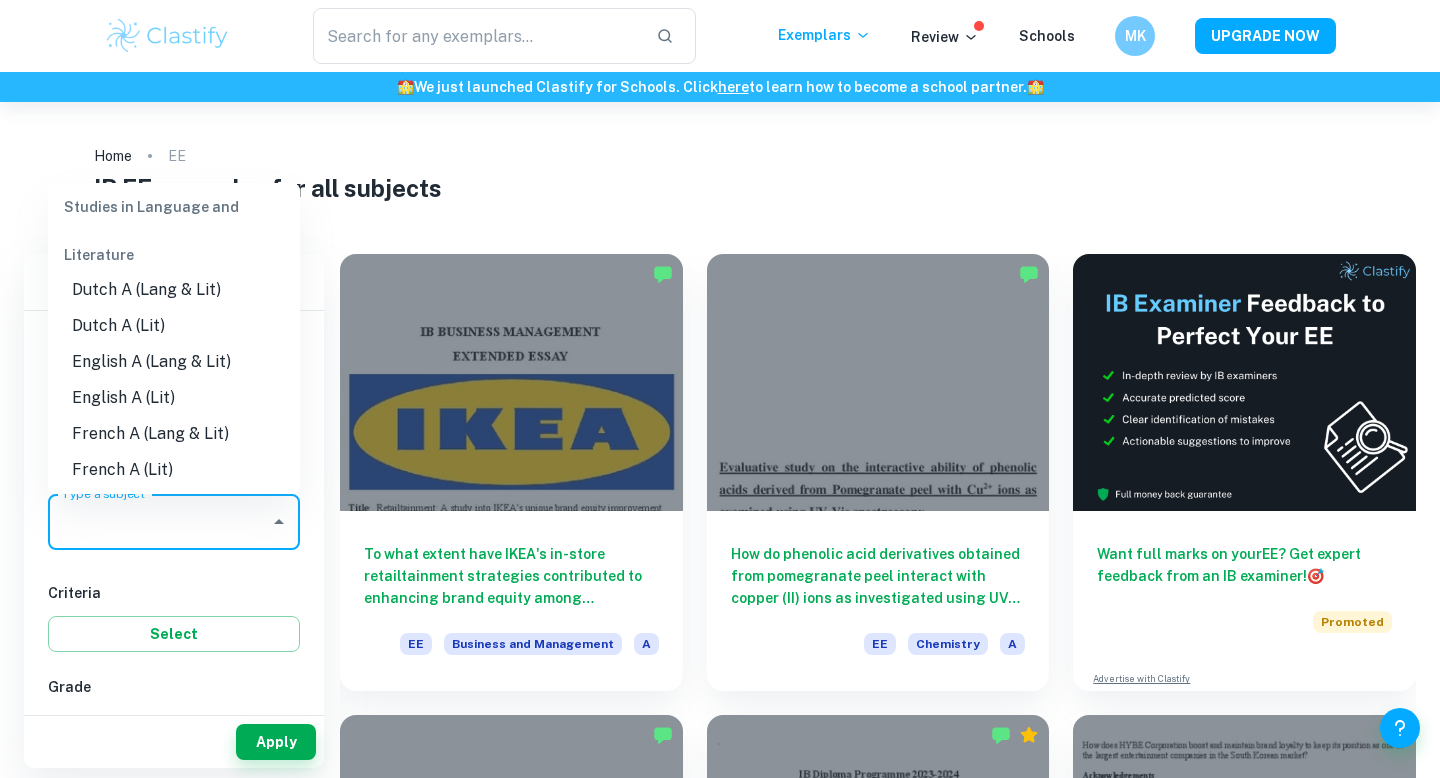 scroll, scrollTop: 183, scrollLeft: 0, axis: vertical 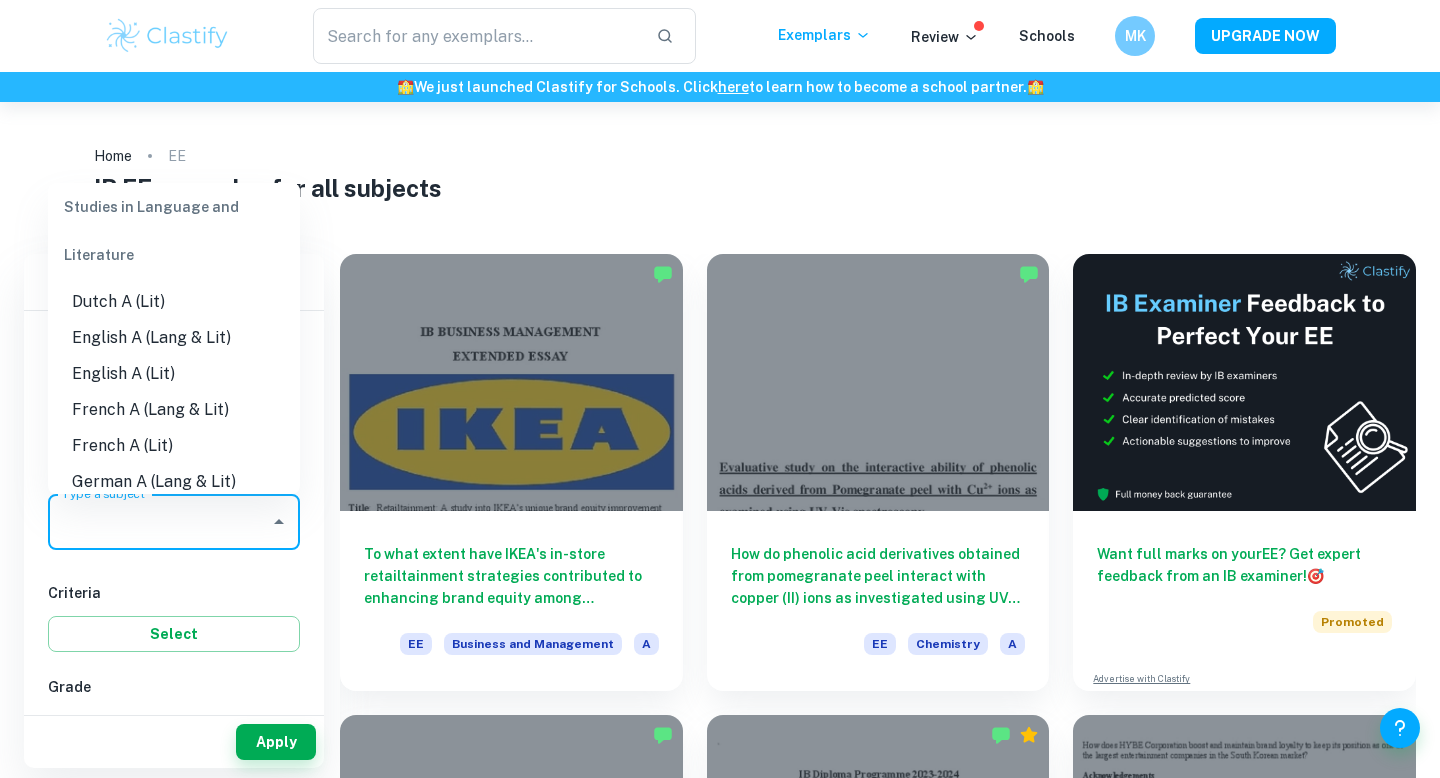 click on "English A (Lit)" at bounding box center (174, 374) 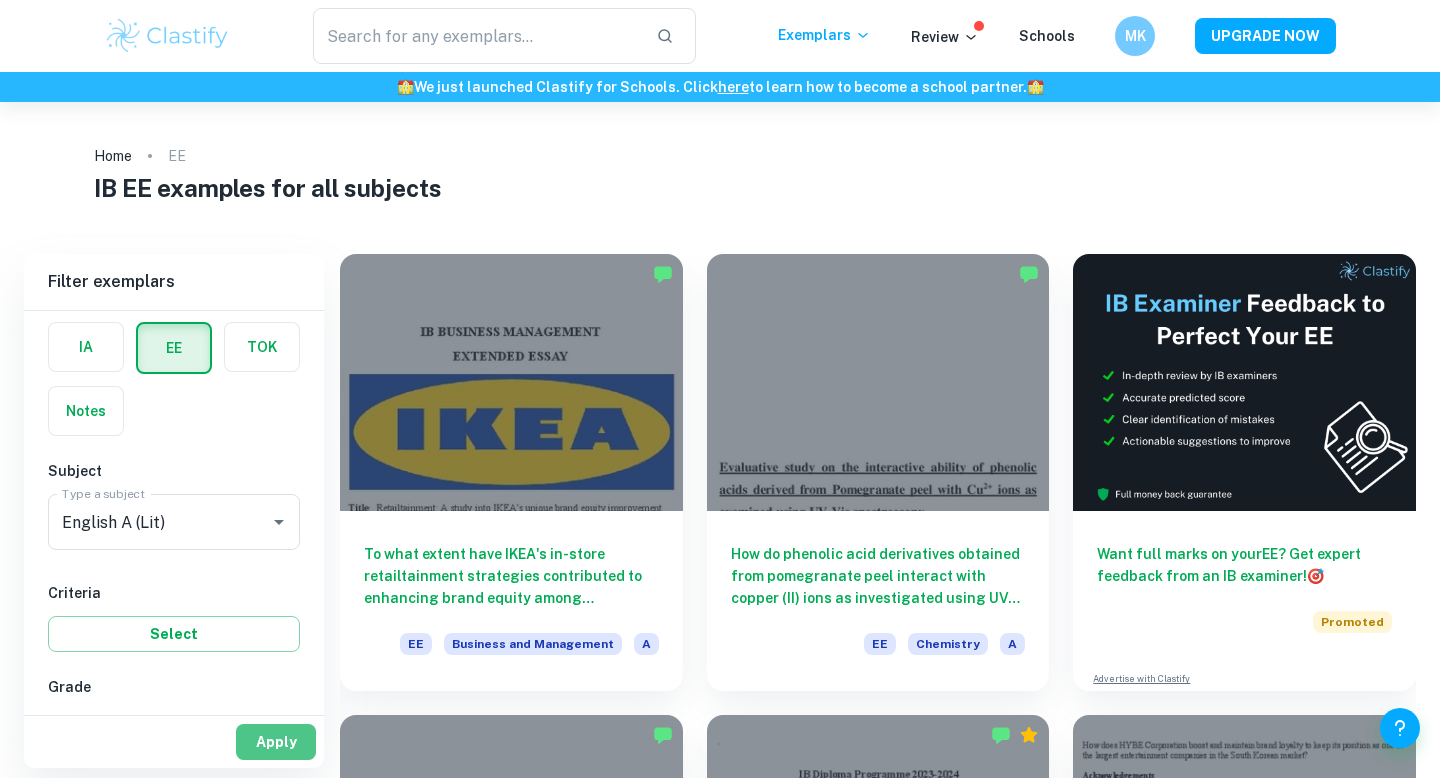 click on "Apply" at bounding box center (276, 742) 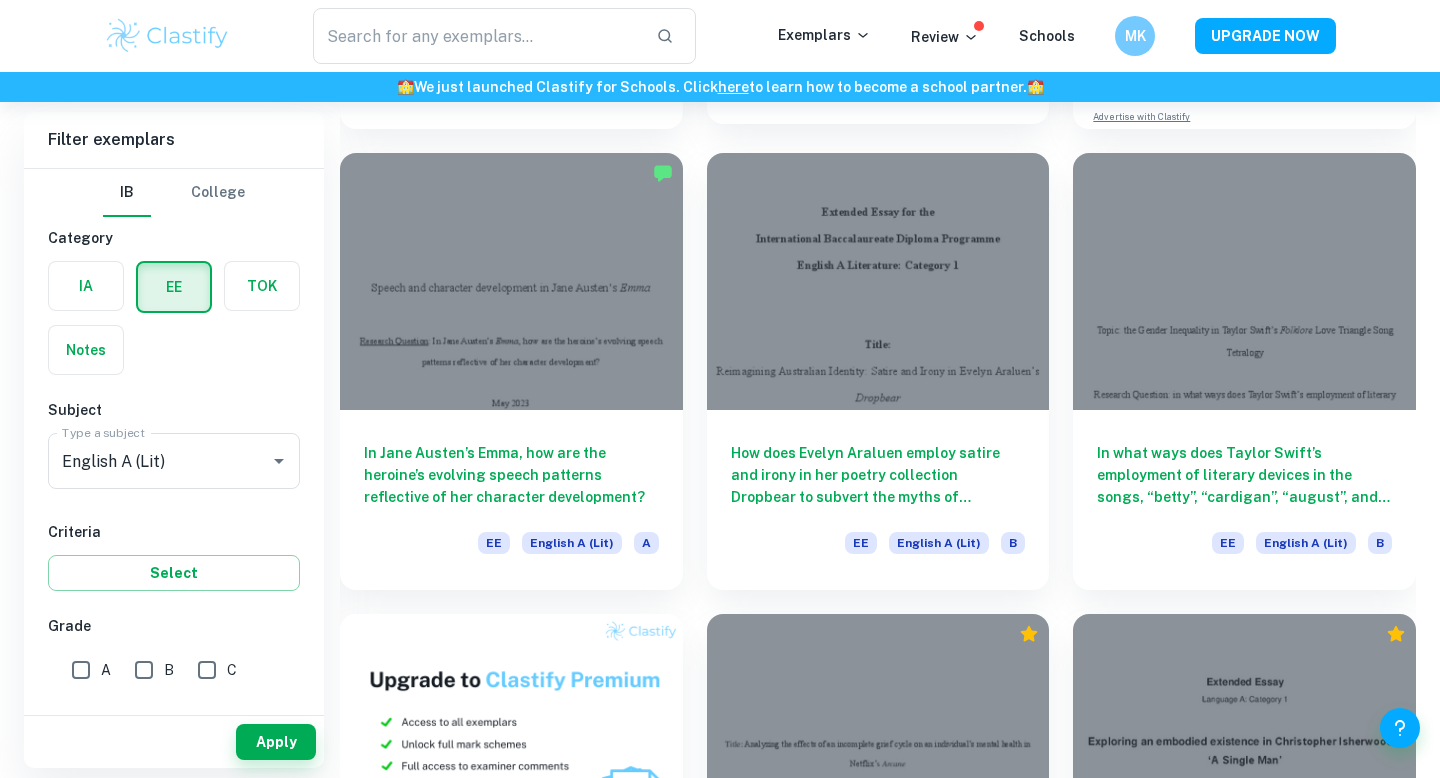 scroll, scrollTop: 575, scrollLeft: 0, axis: vertical 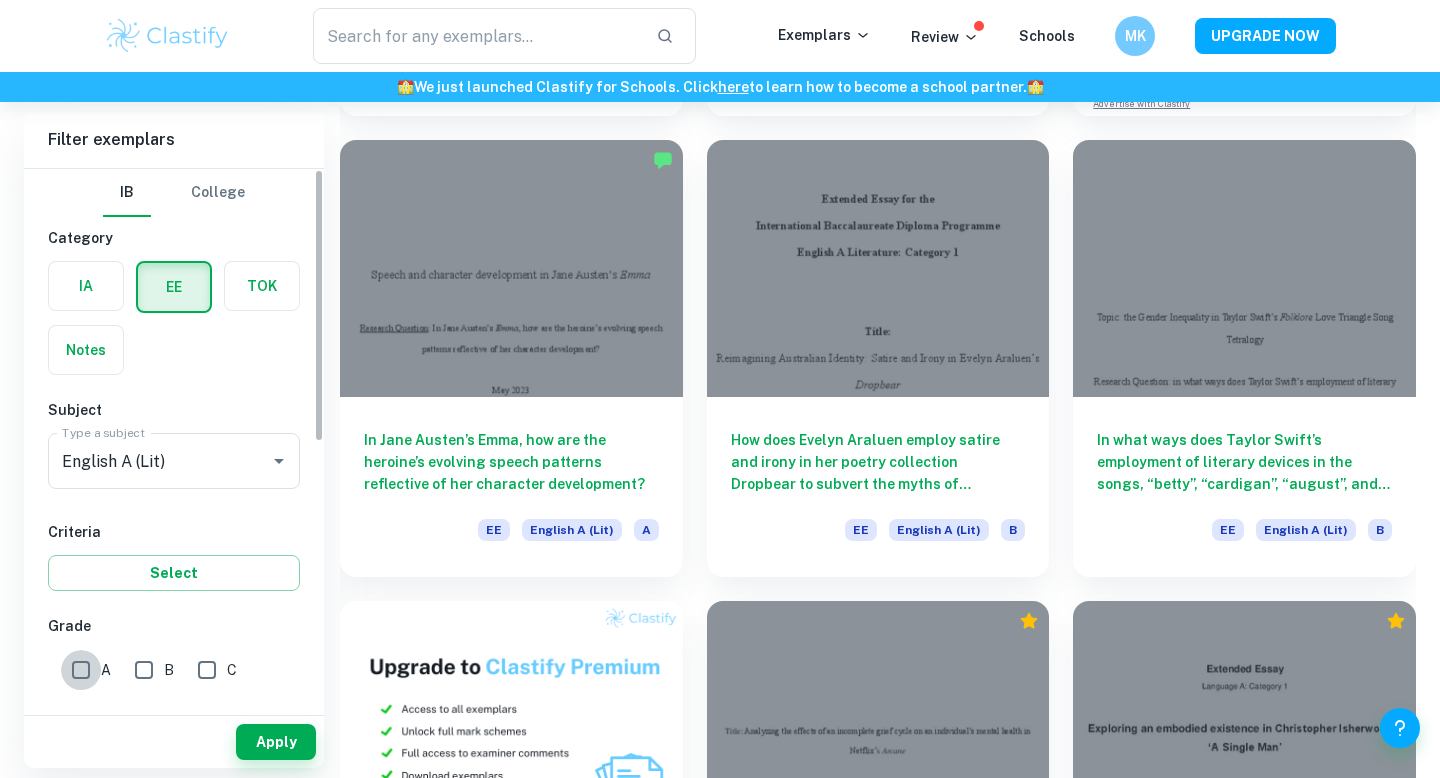 click on "A" at bounding box center [81, 670] 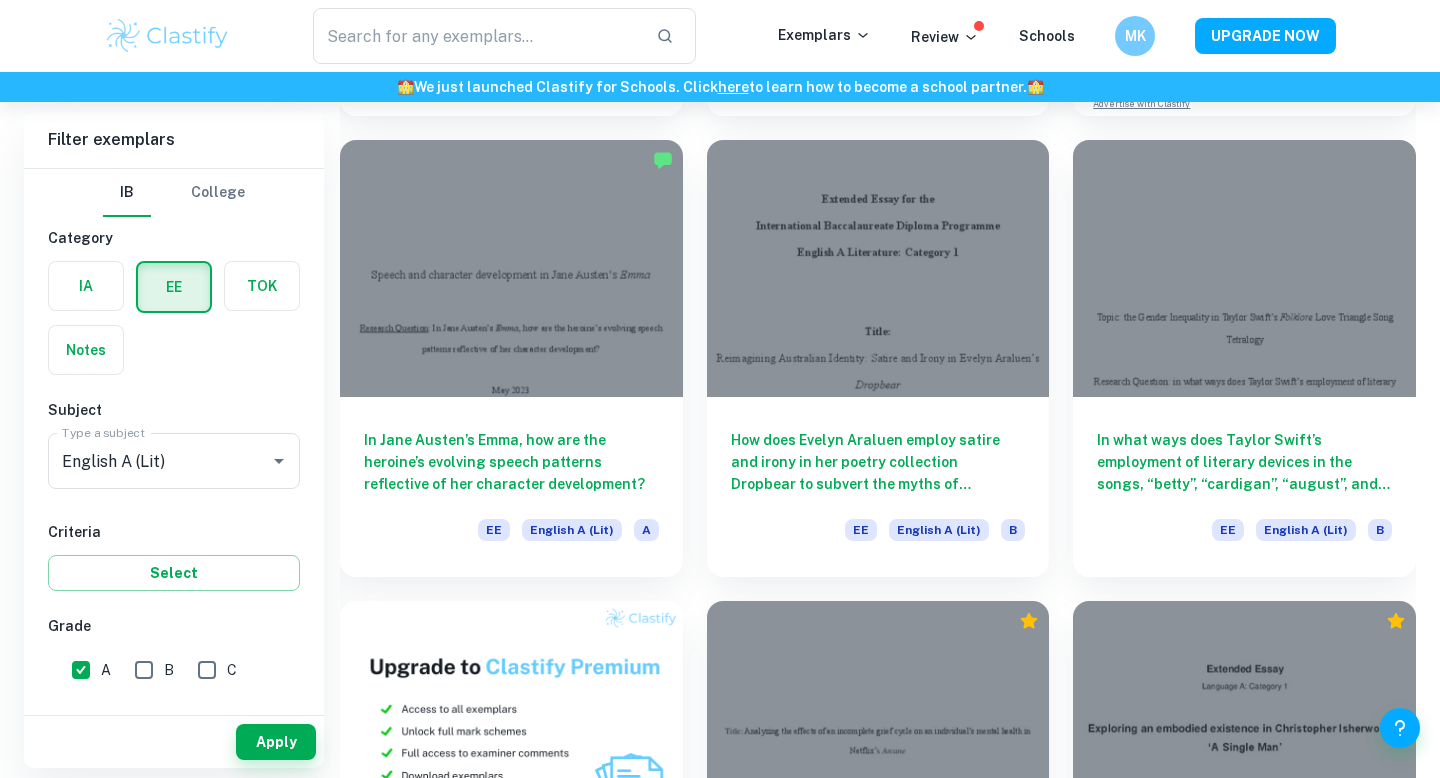 click on "Apply" at bounding box center [174, 742] 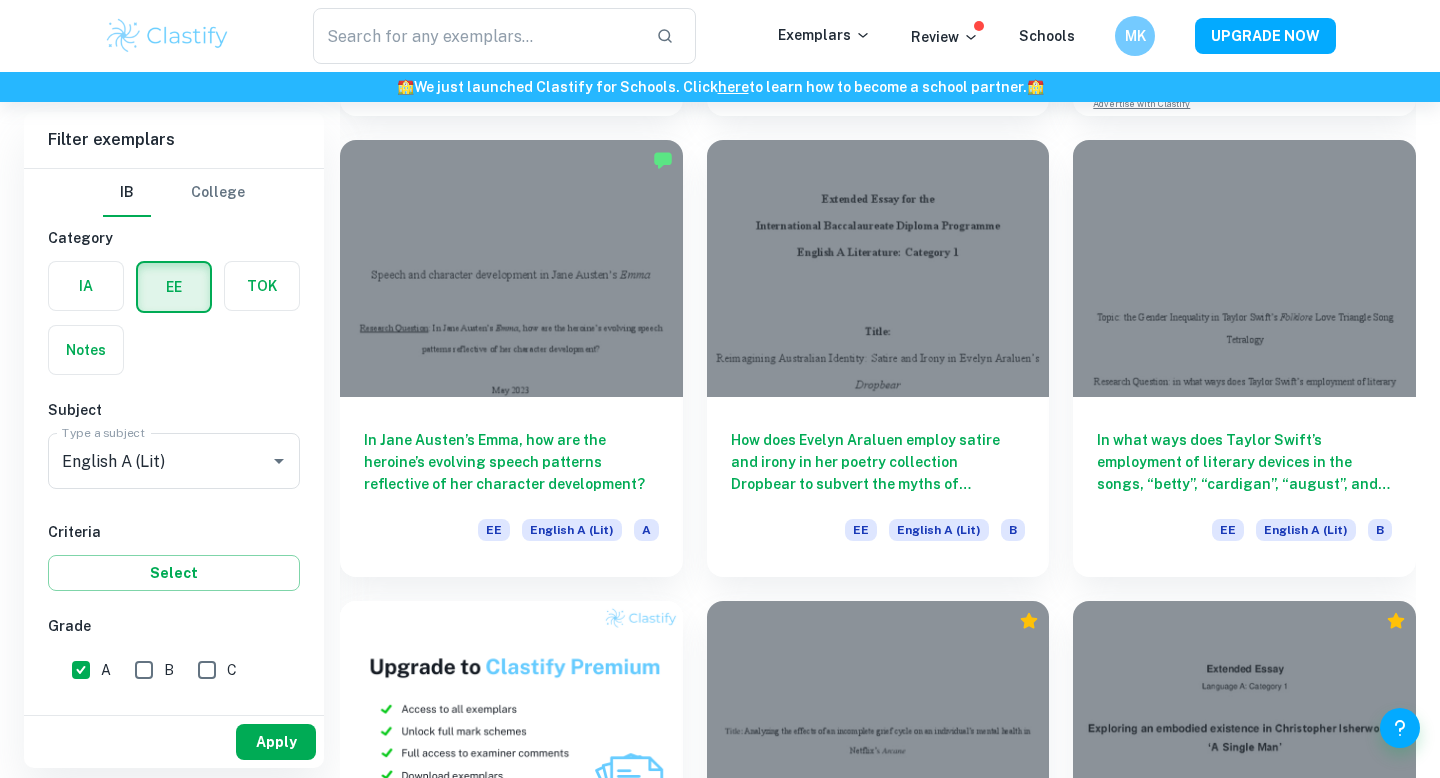 click on "Apply" at bounding box center [276, 742] 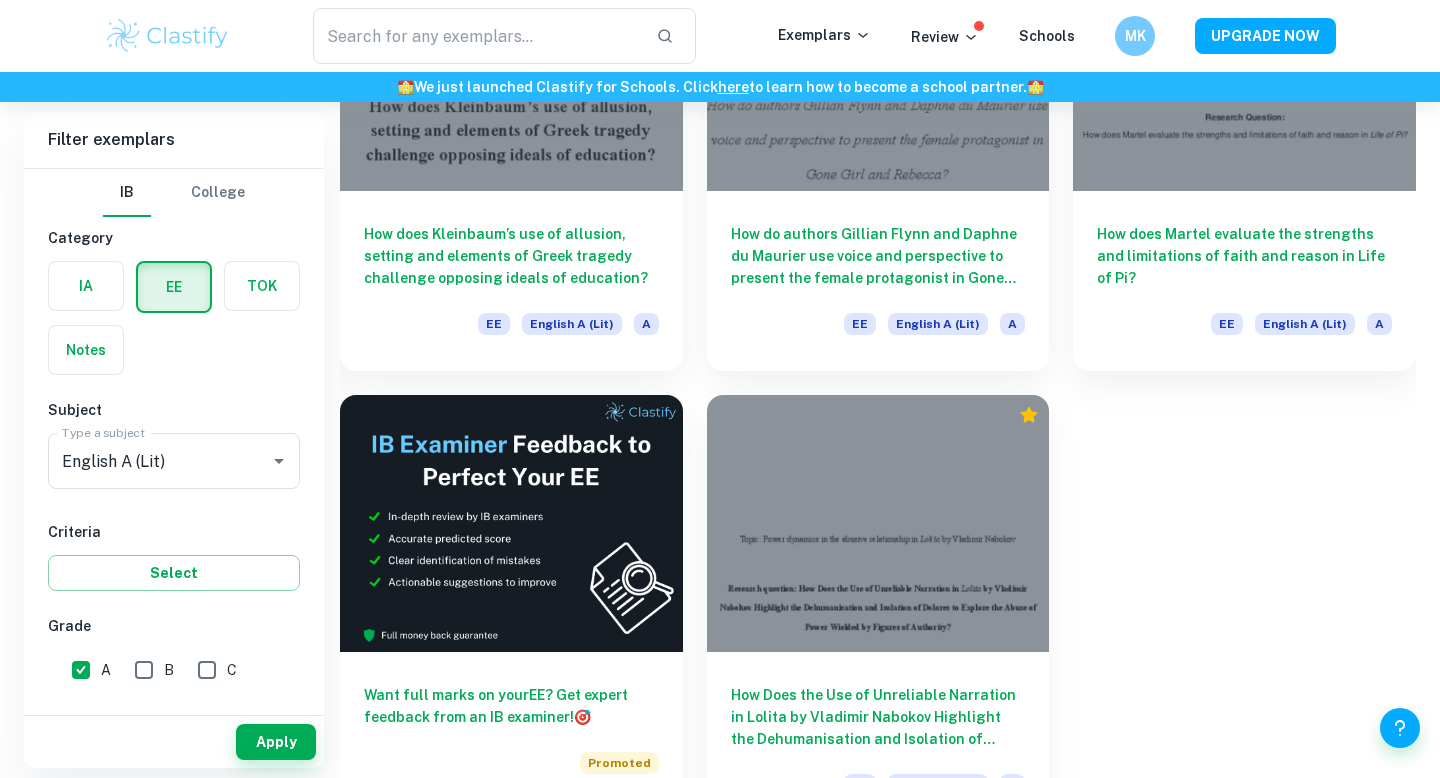 scroll, scrollTop: 2679, scrollLeft: 0, axis: vertical 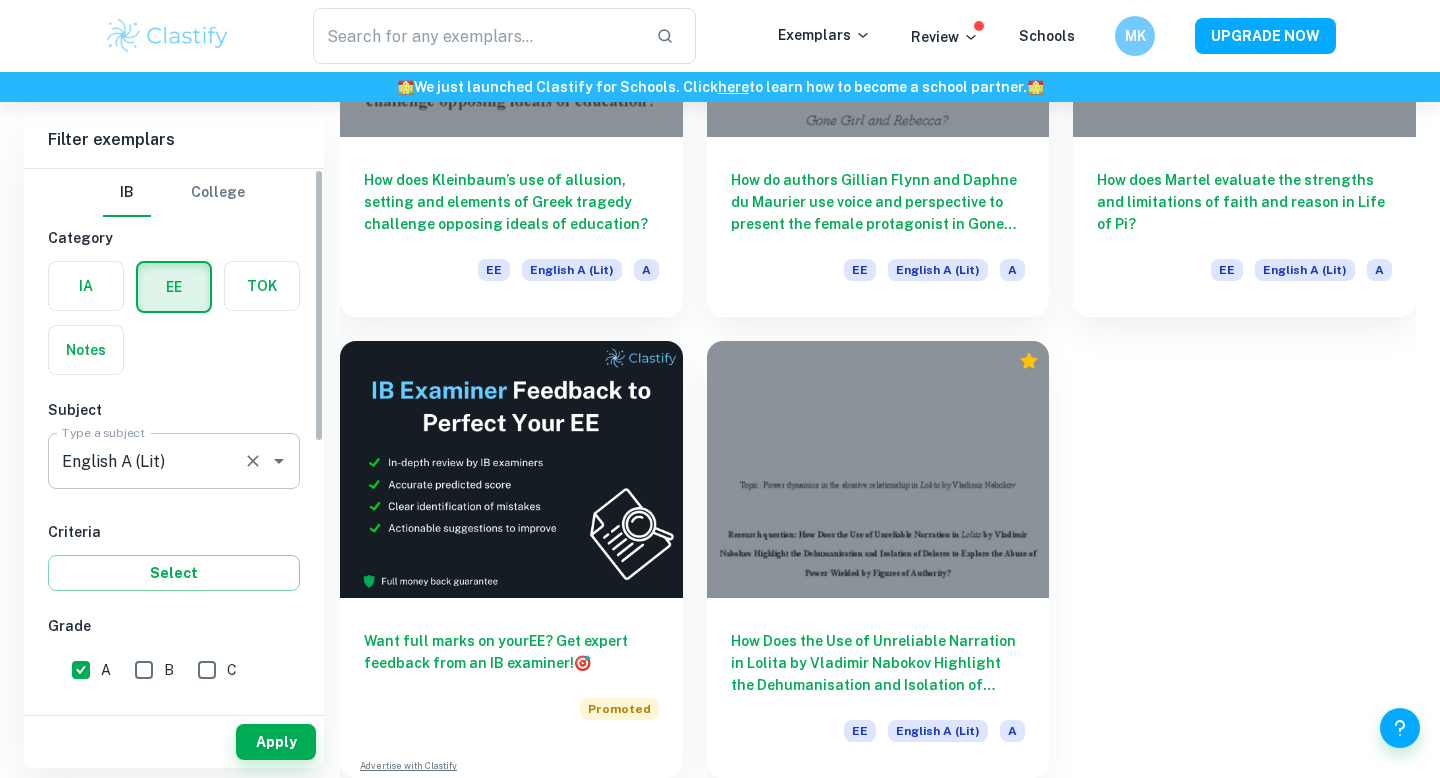 click on "English A (Lit) Type a subject" at bounding box center (174, 461) 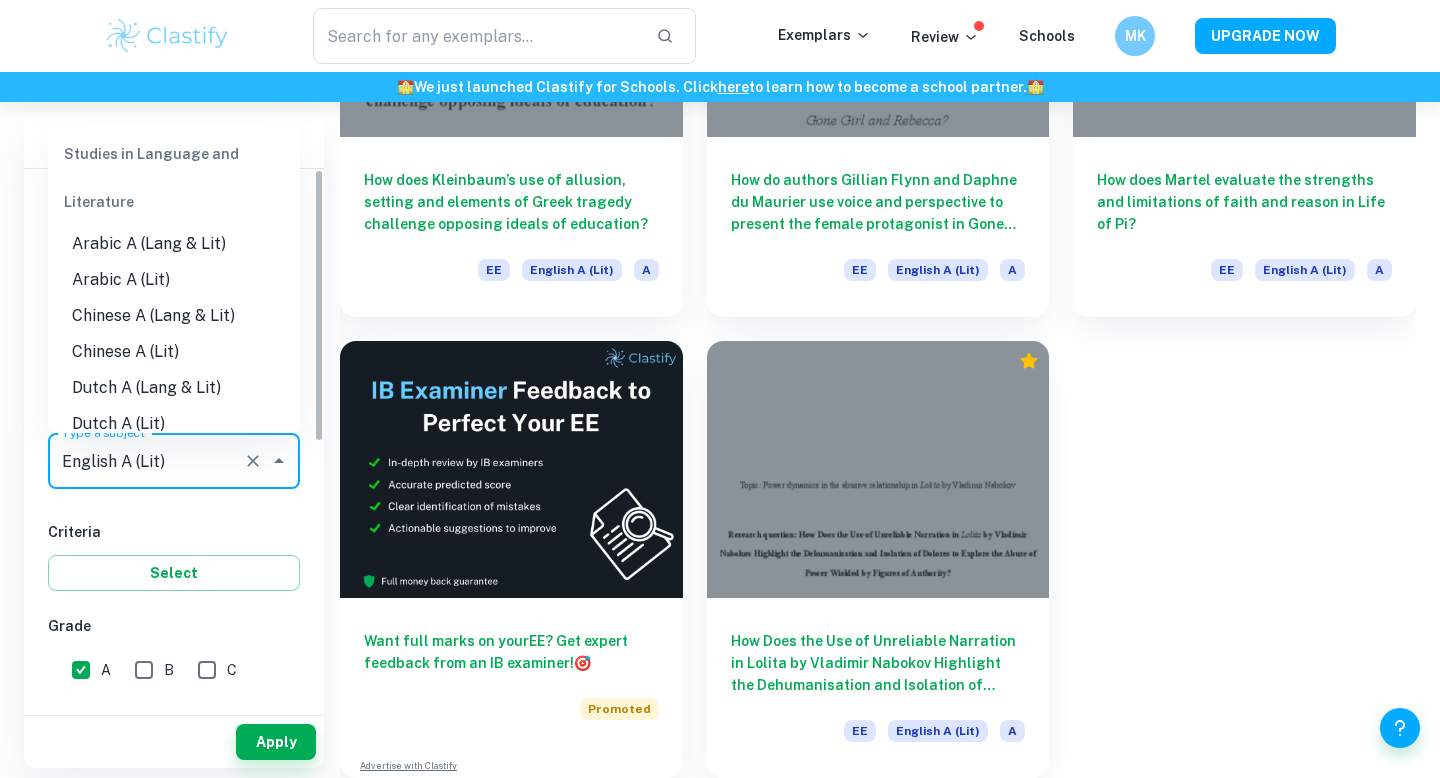 scroll, scrollTop: 81, scrollLeft: 0, axis: vertical 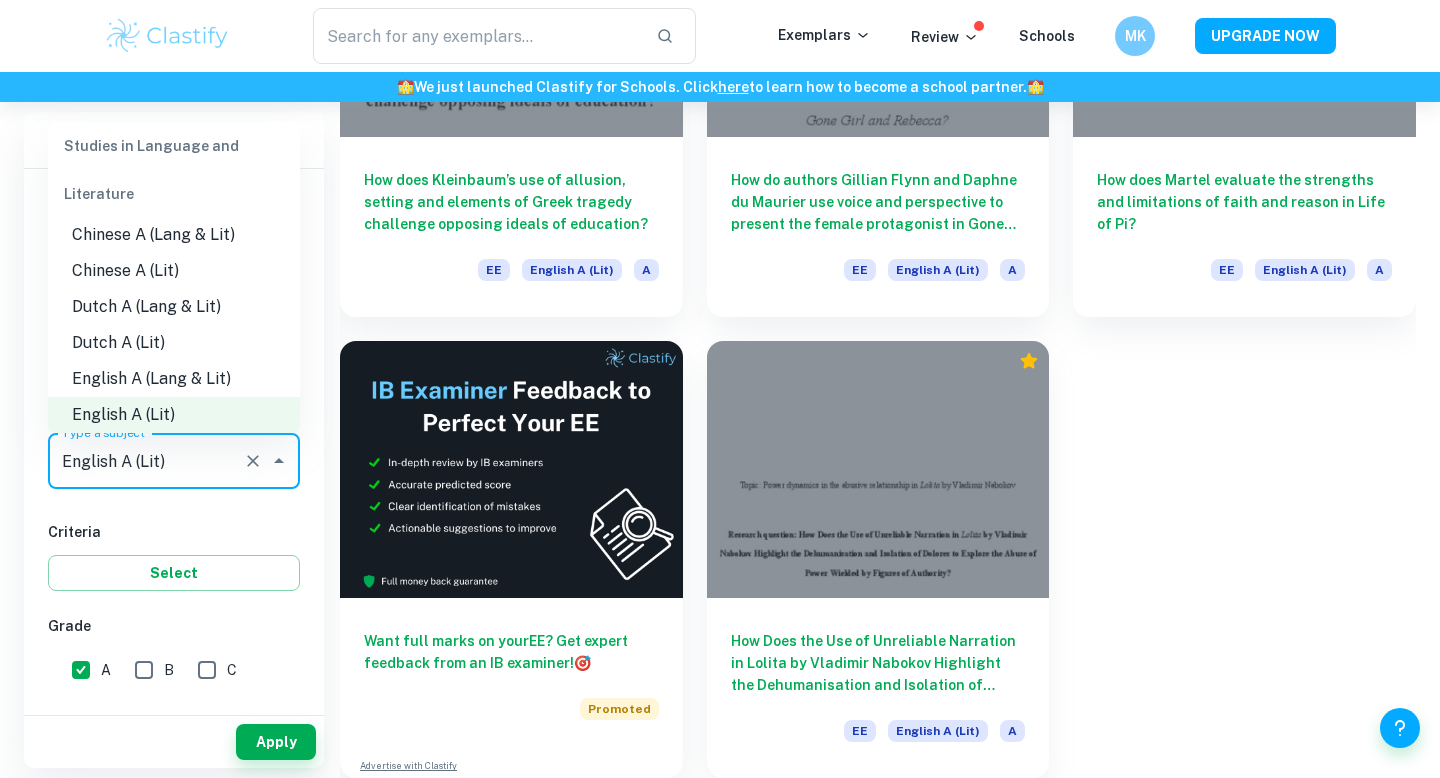 click on "English A (Lang & Lit)" at bounding box center (174, 379) 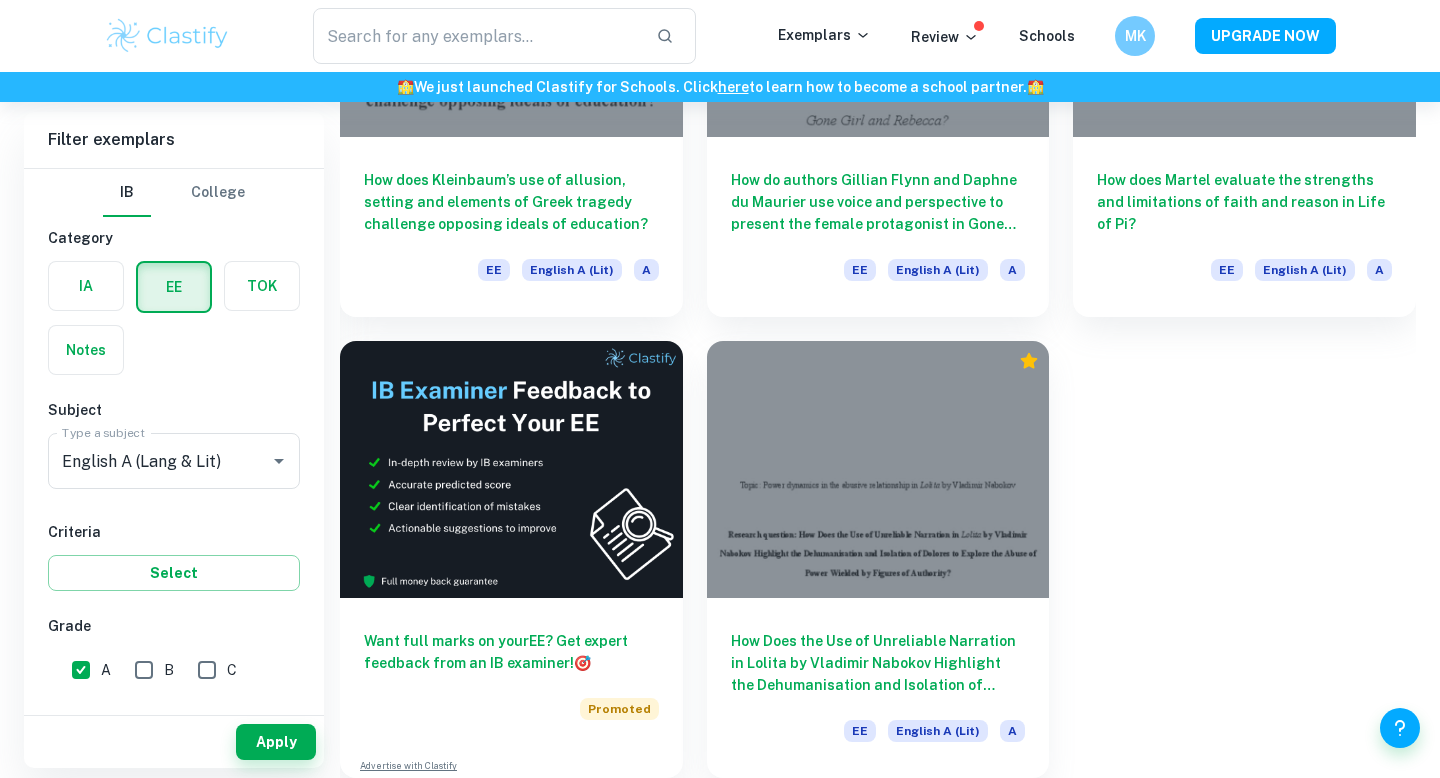 click on "Apply" at bounding box center (174, 742) 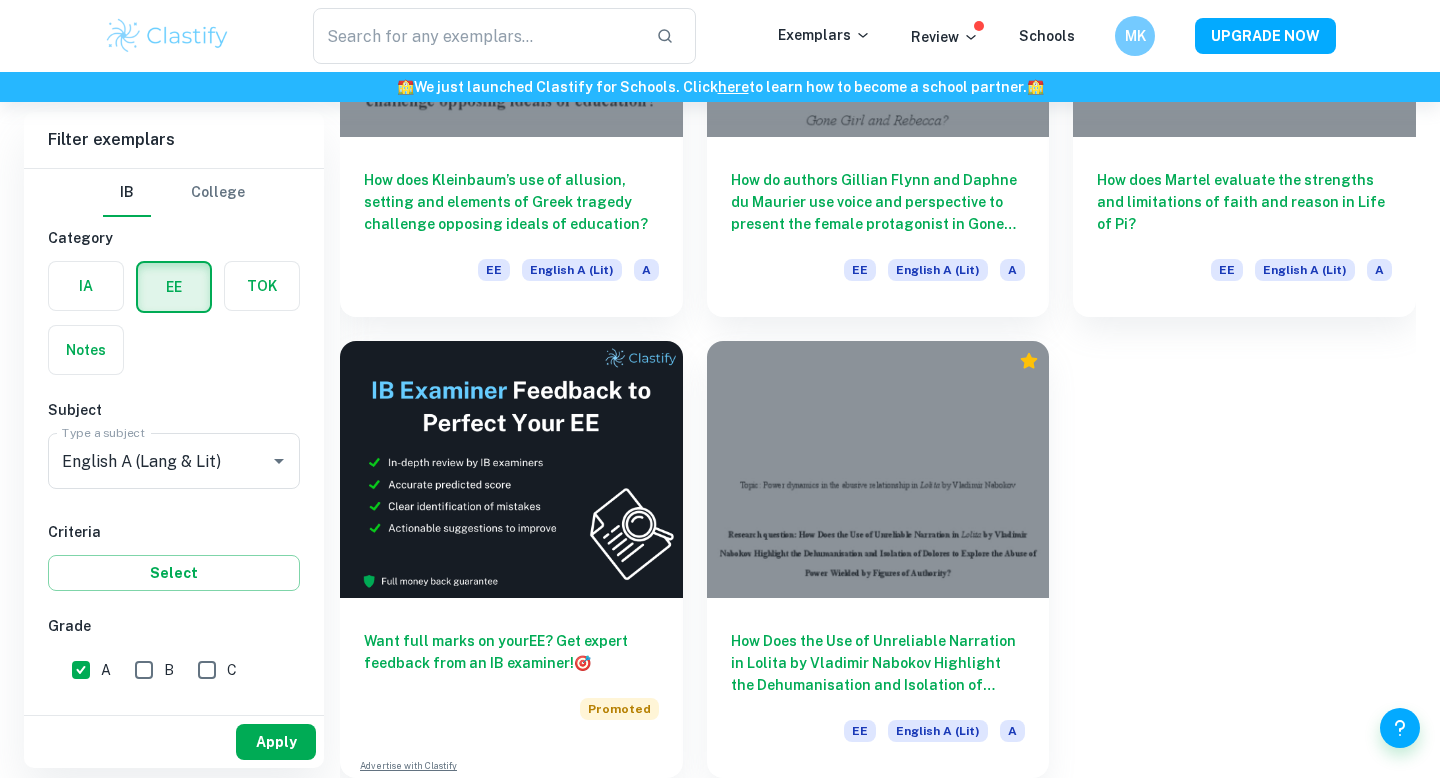 click on "Apply" at bounding box center [276, 742] 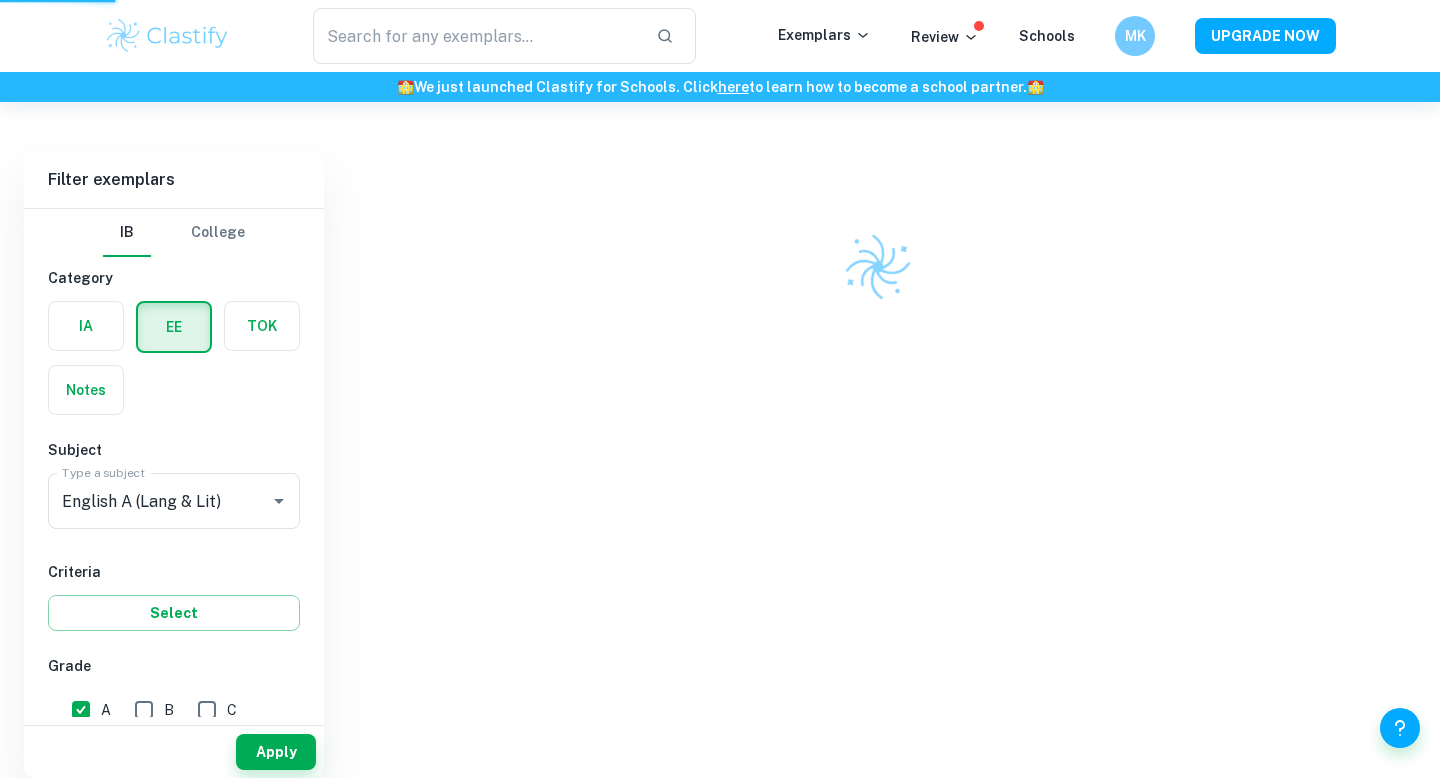scroll, scrollTop: 102, scrollLeft: 0, axis: vertical 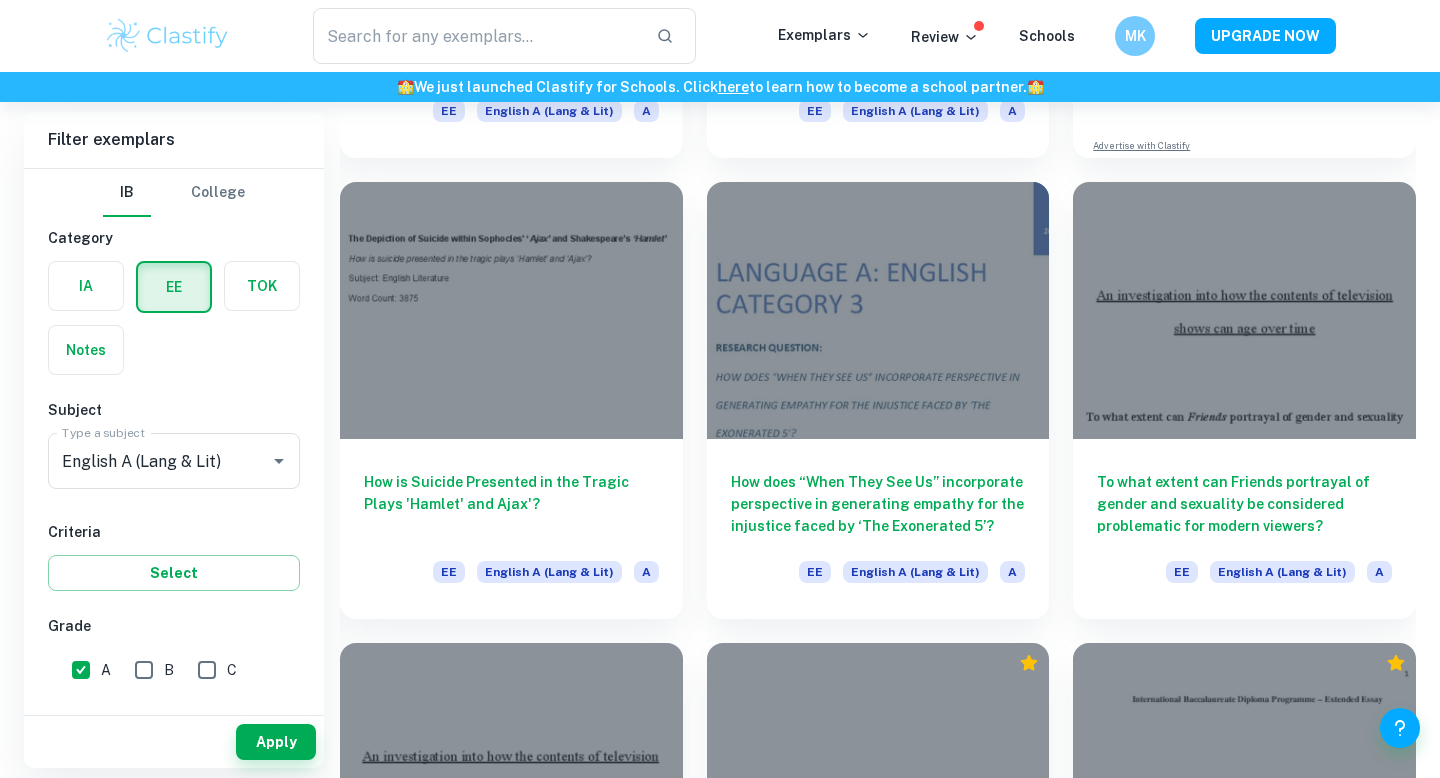 click on "To what extent can Friends portrayal of gender and sexuality be considered problematic for modern viewers? EE English A (Lang & Lit) A" at bounding box center [1232, 388] 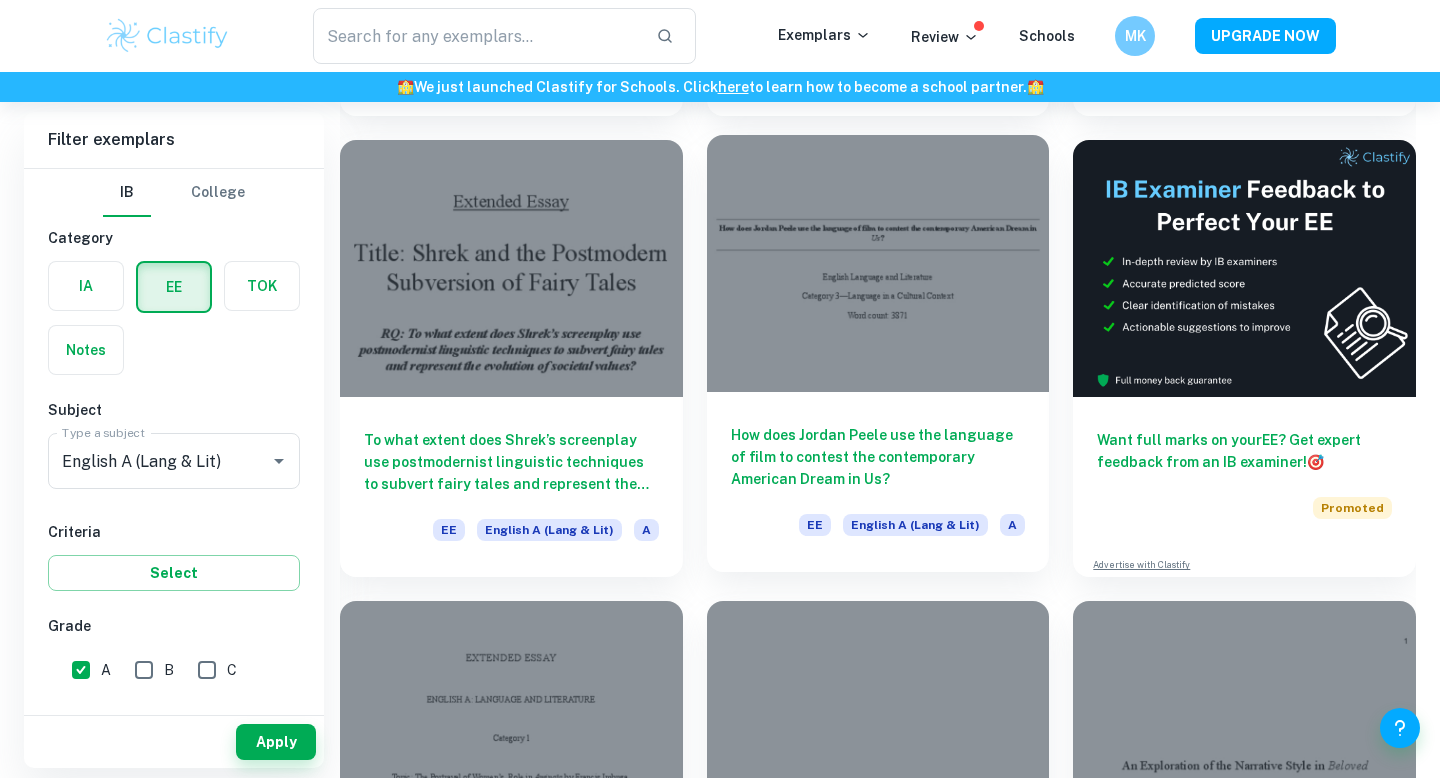 scroll, scrollTop: 7493, scrollLeft: 0, axis: vertical 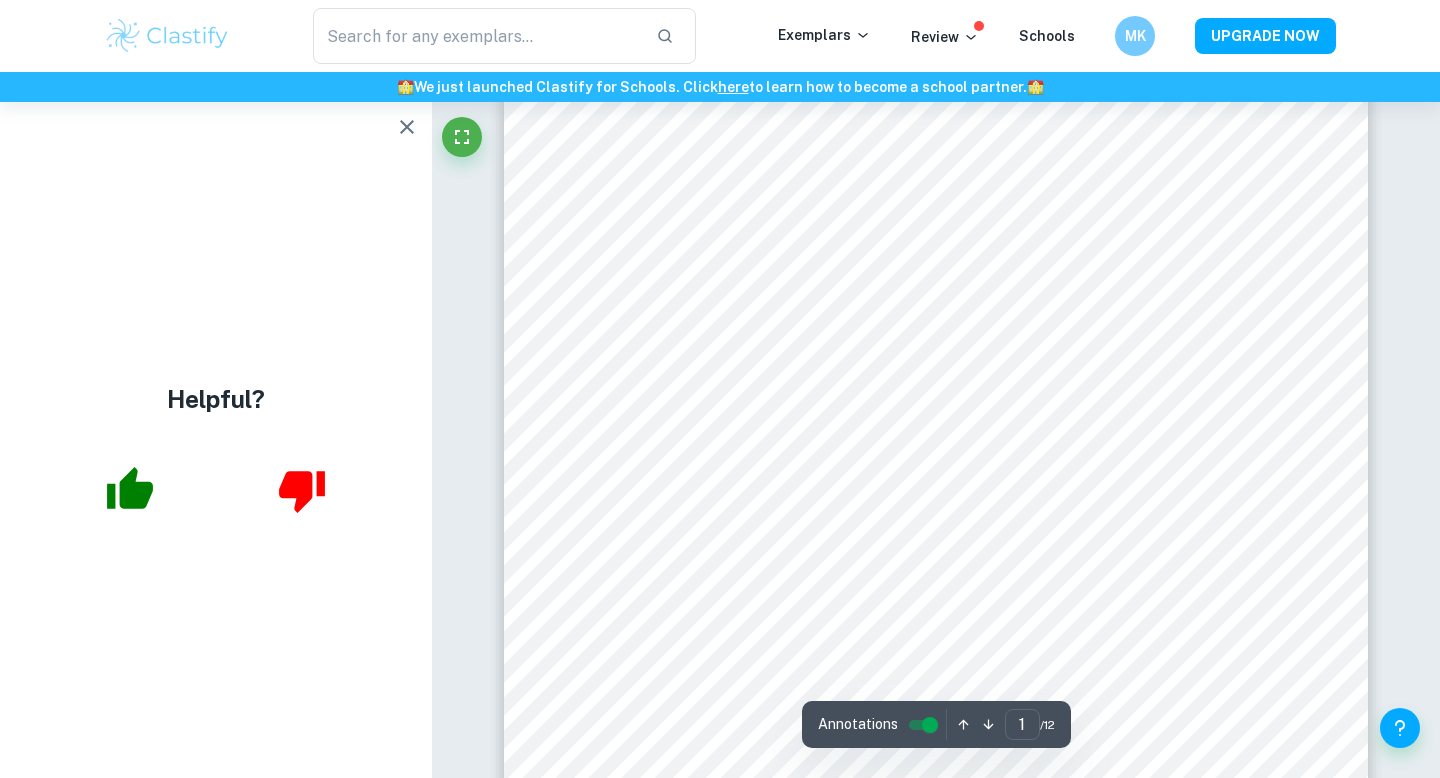click 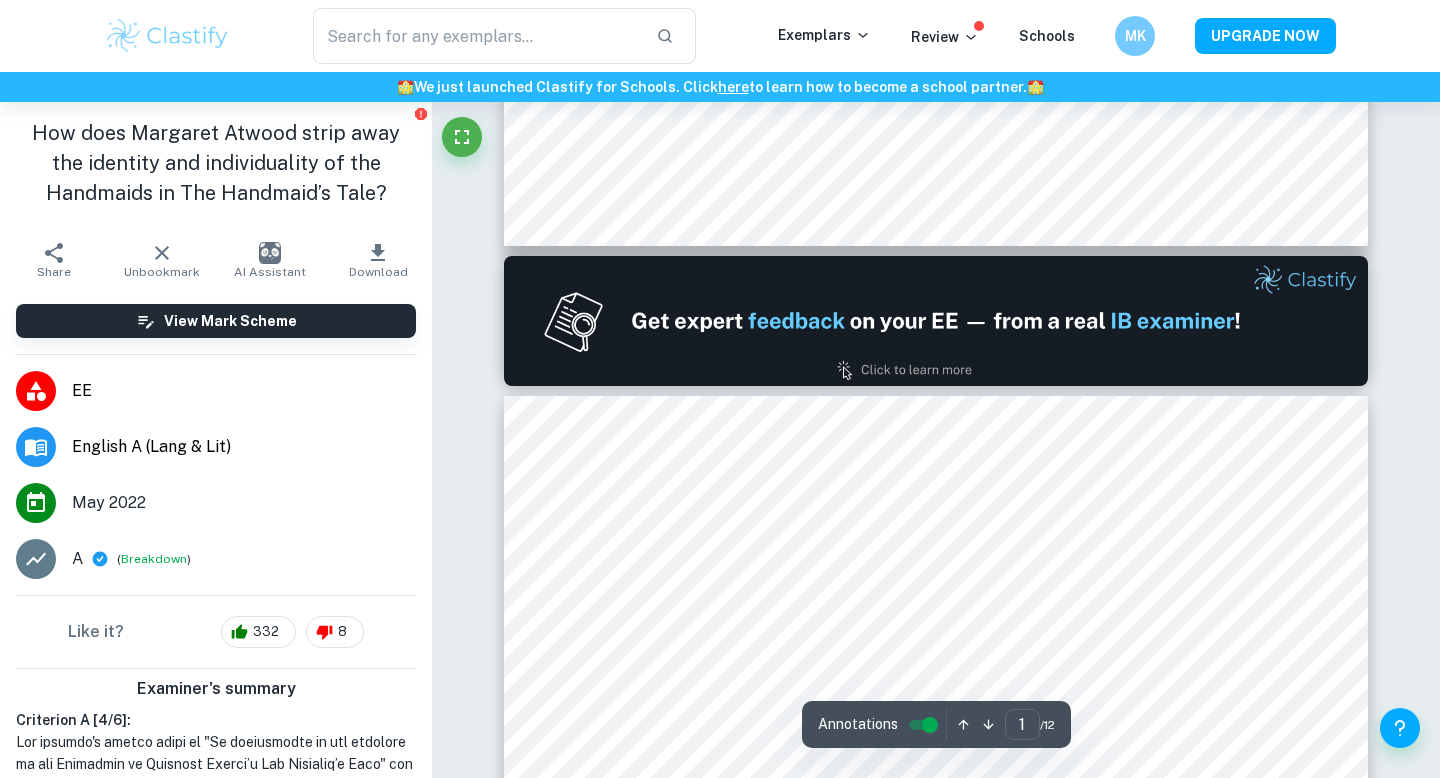 type on "2" 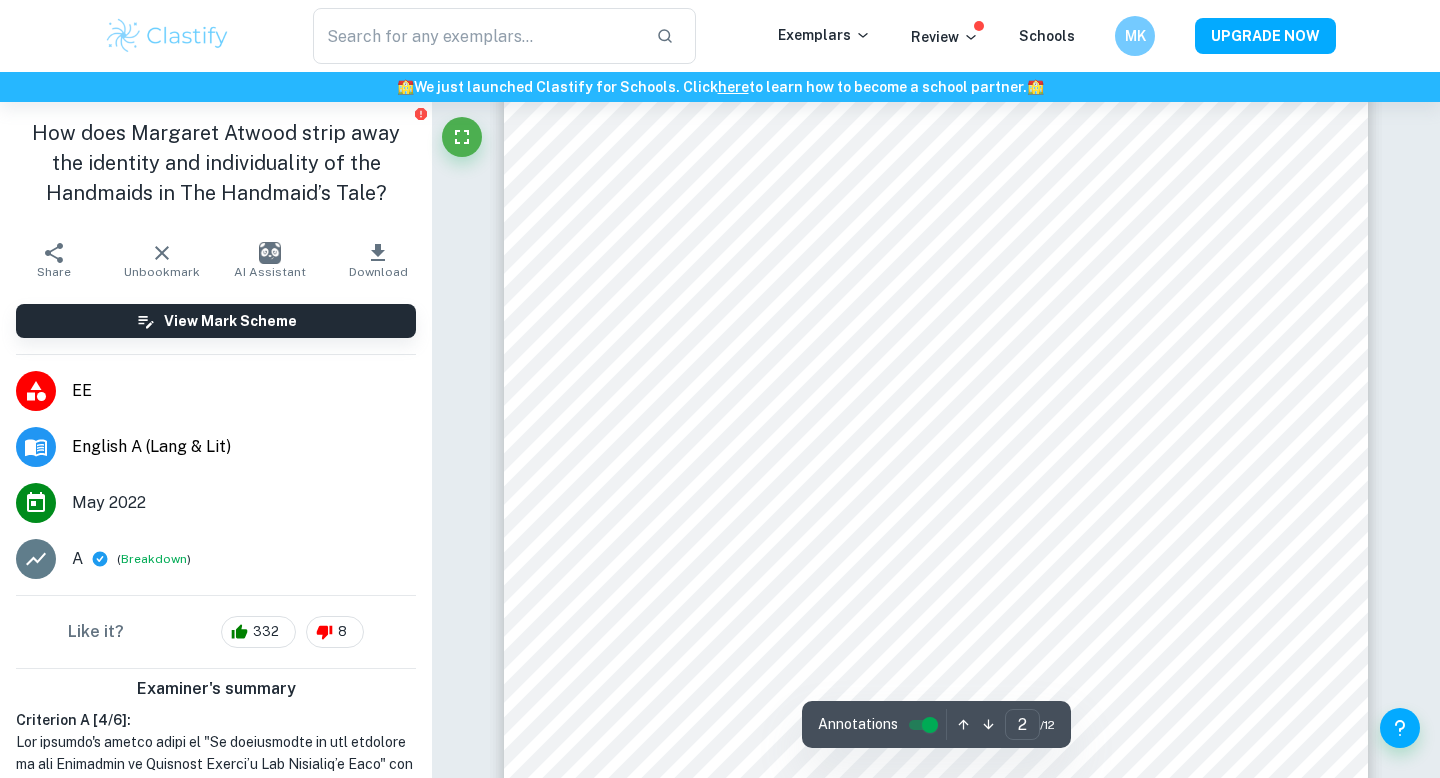 scroll, scrollTop: 1619, scrollLeft: 0, axis: vertical 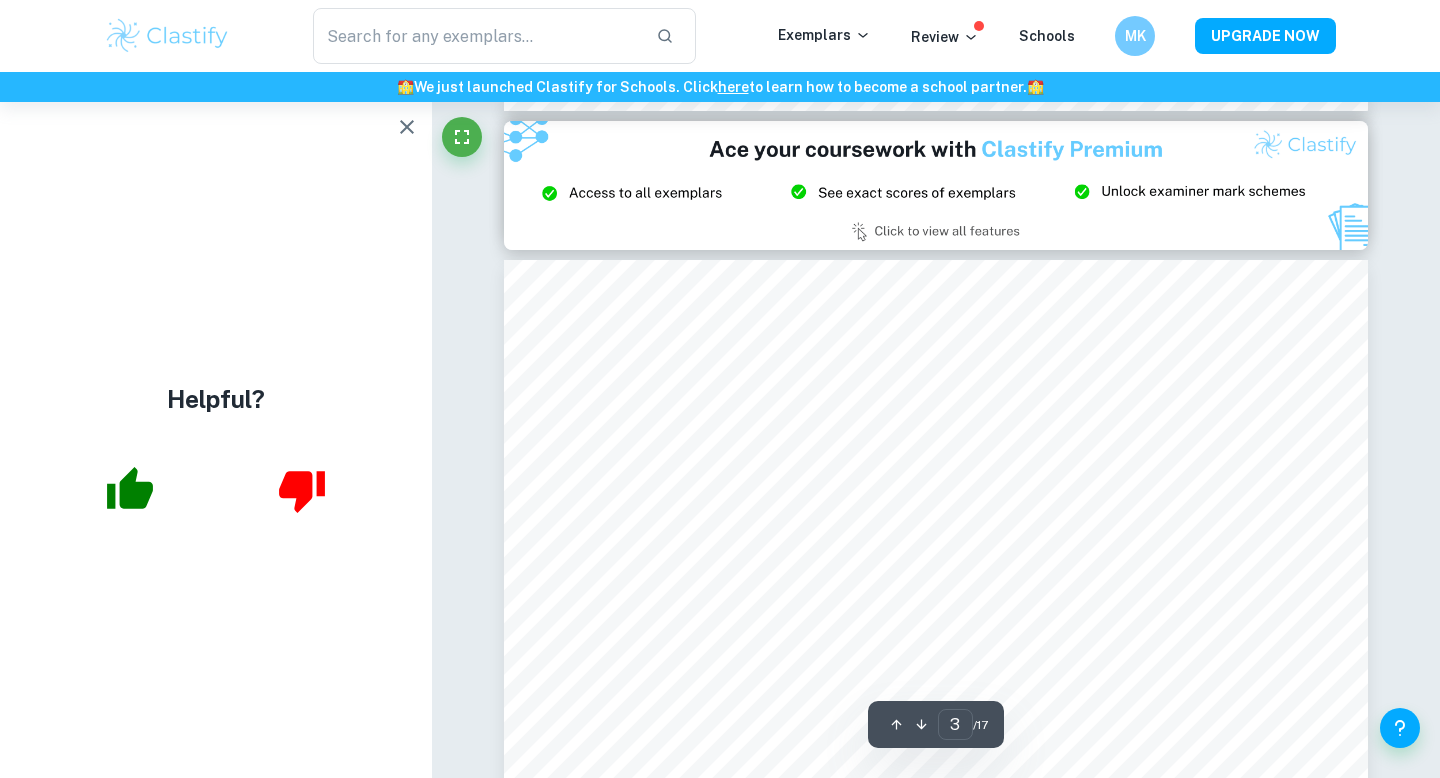 click 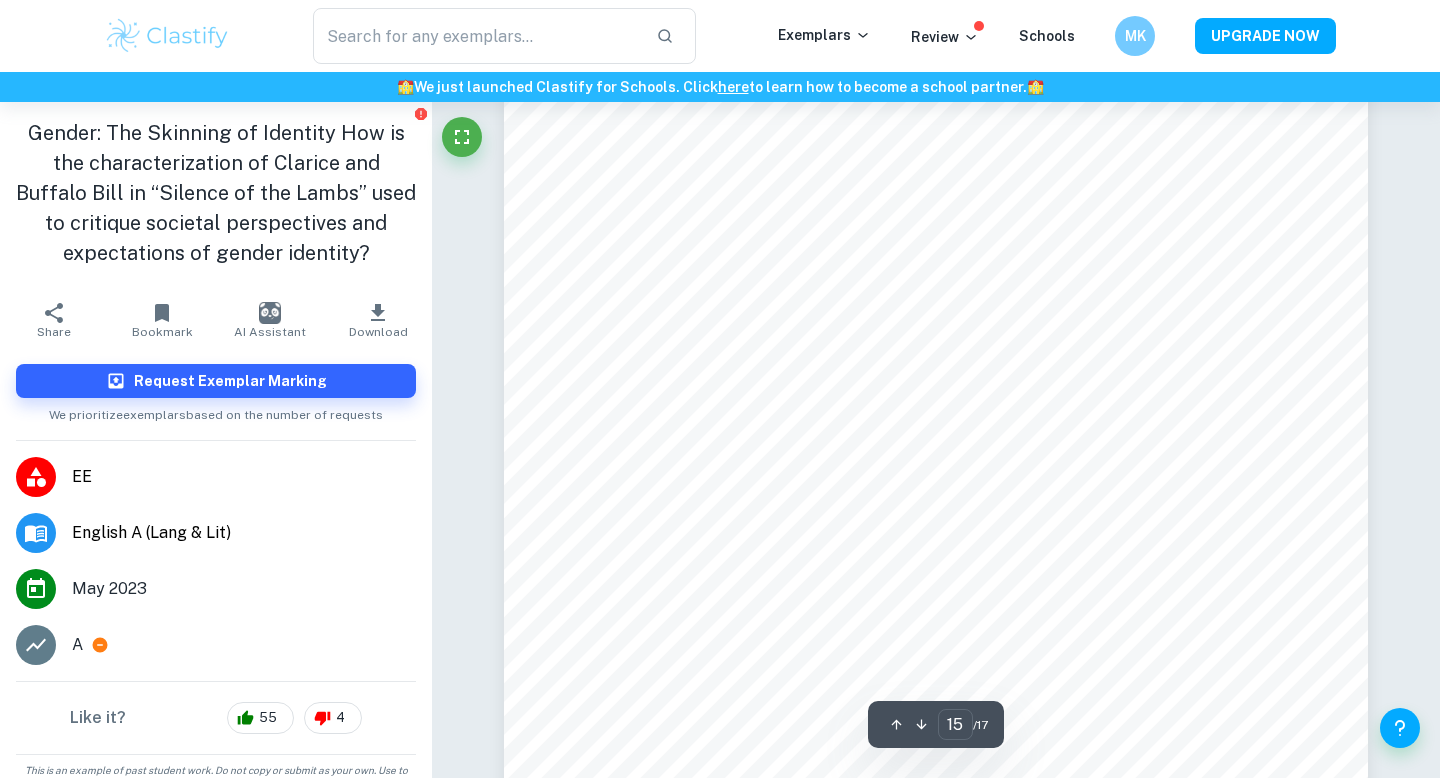 scroll, scrollTop: 16483, scrollLeft: 0, axis: vertical 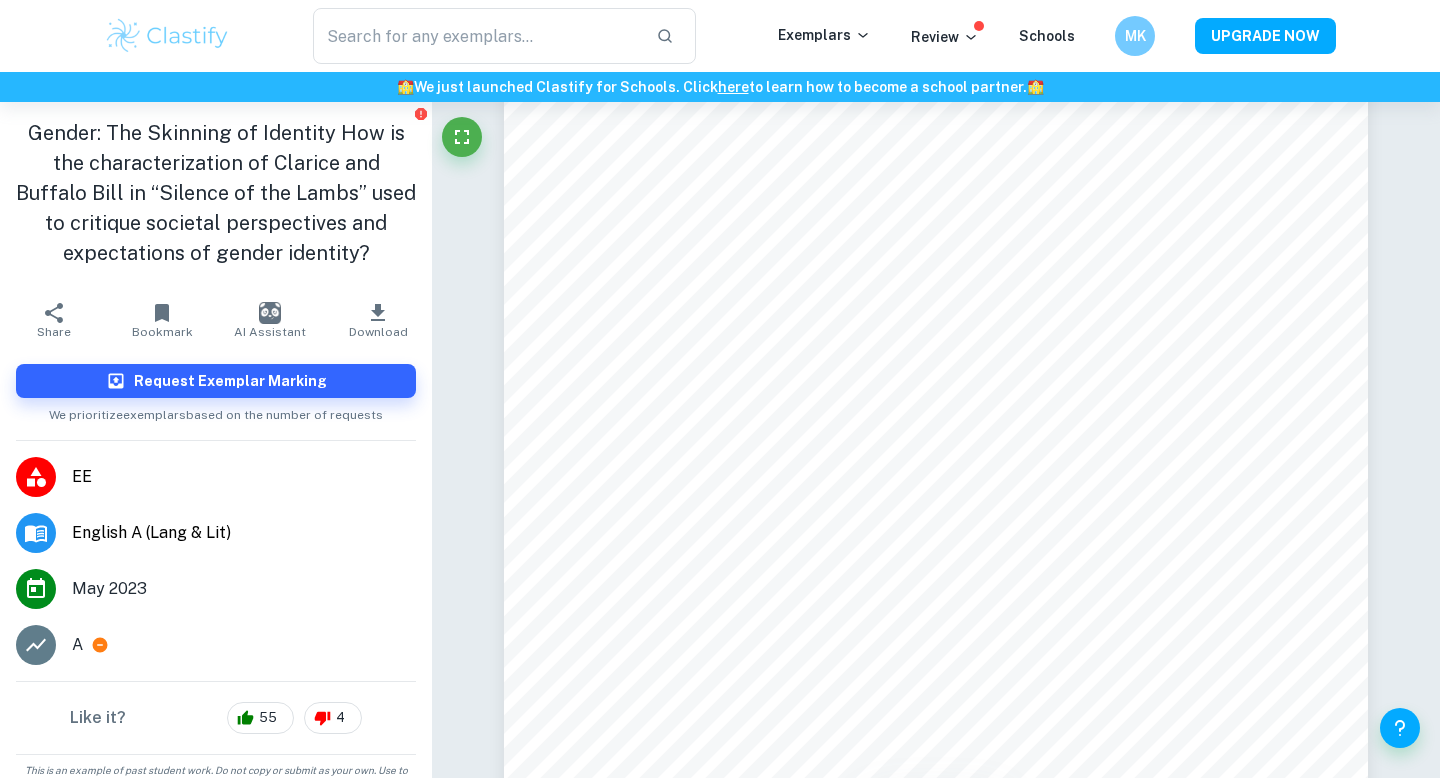 click on "Bookmark" at bounding box center [162, 320] 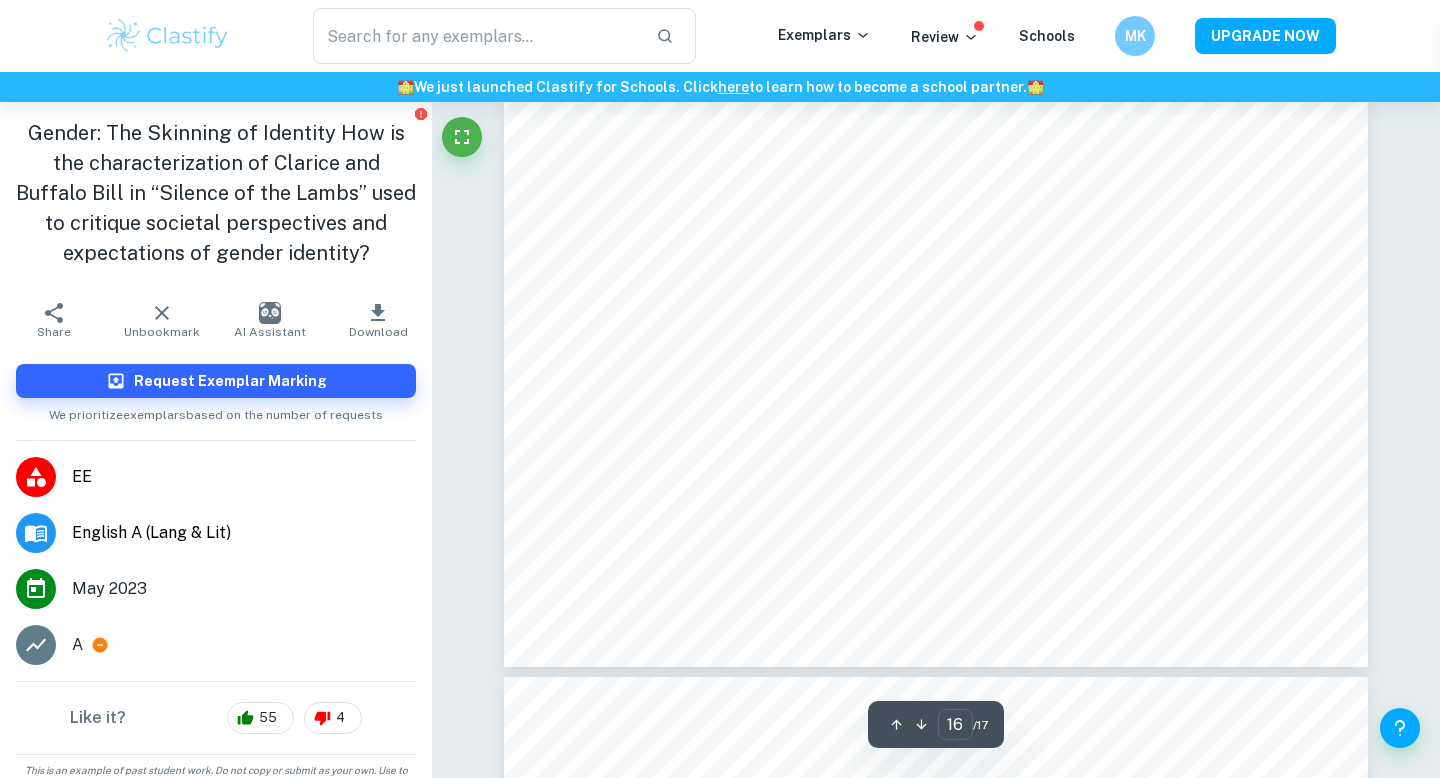 type on "17" 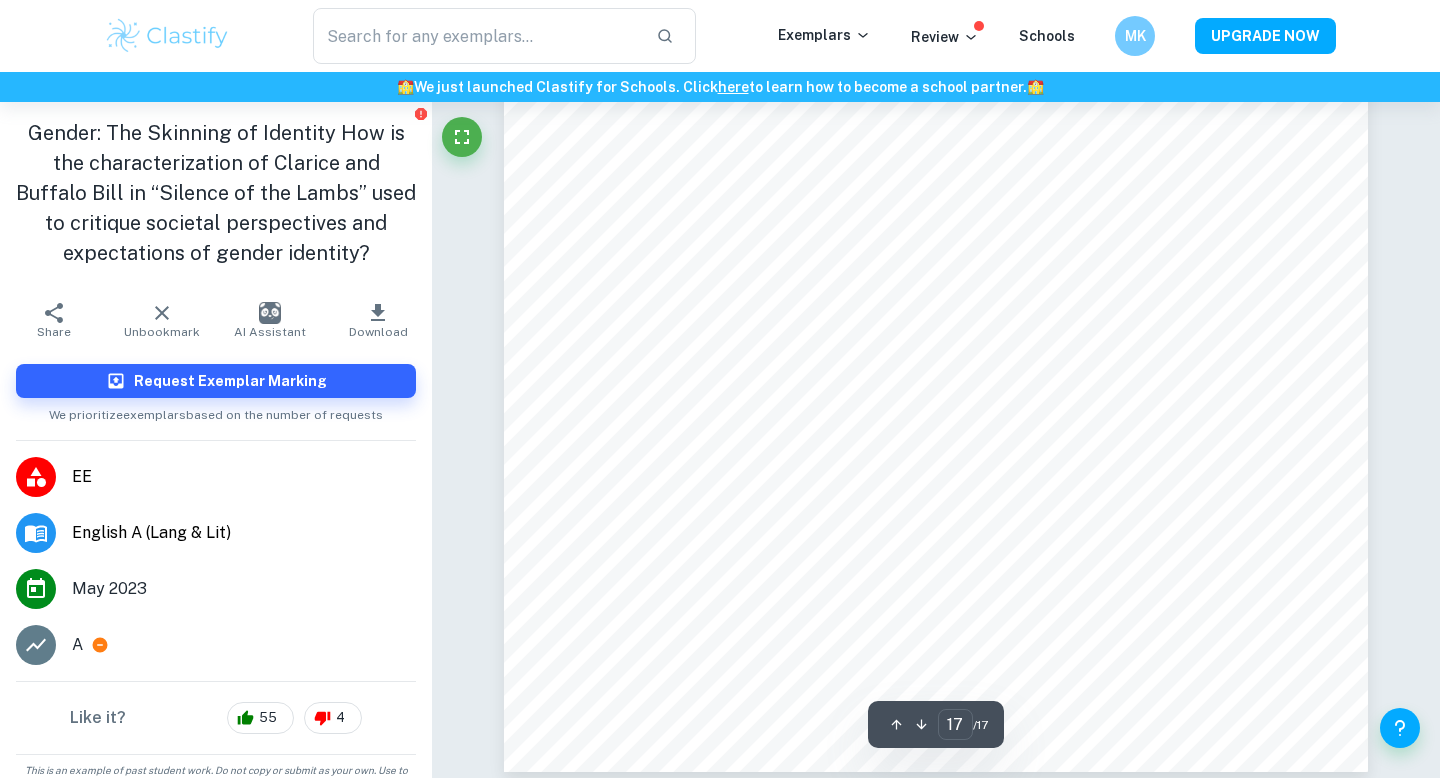 scroll, scrollTop: 19063, scrollLeft: 0, axis: vertical 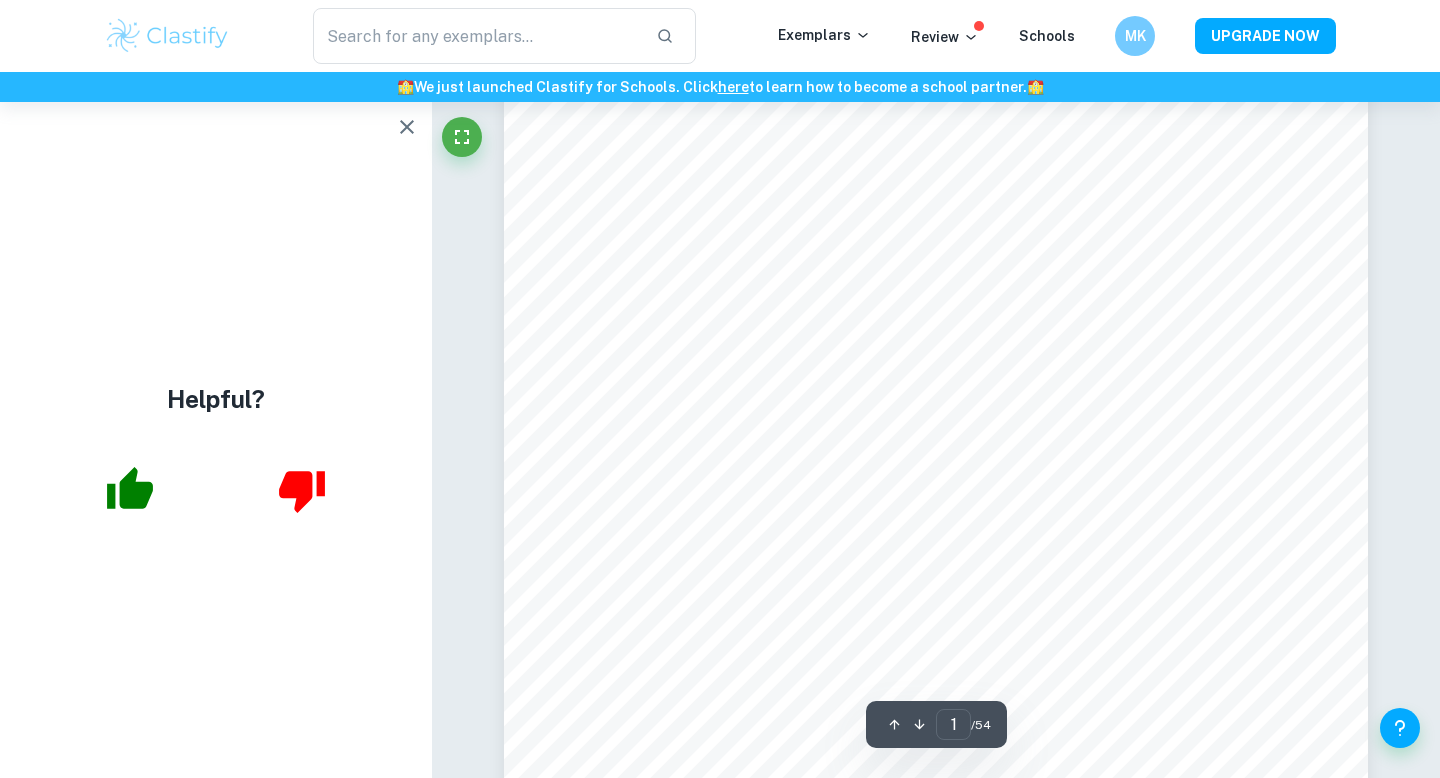 click on "Ask Clai 1 ​ / 54" at bounding box center [936, 33094] 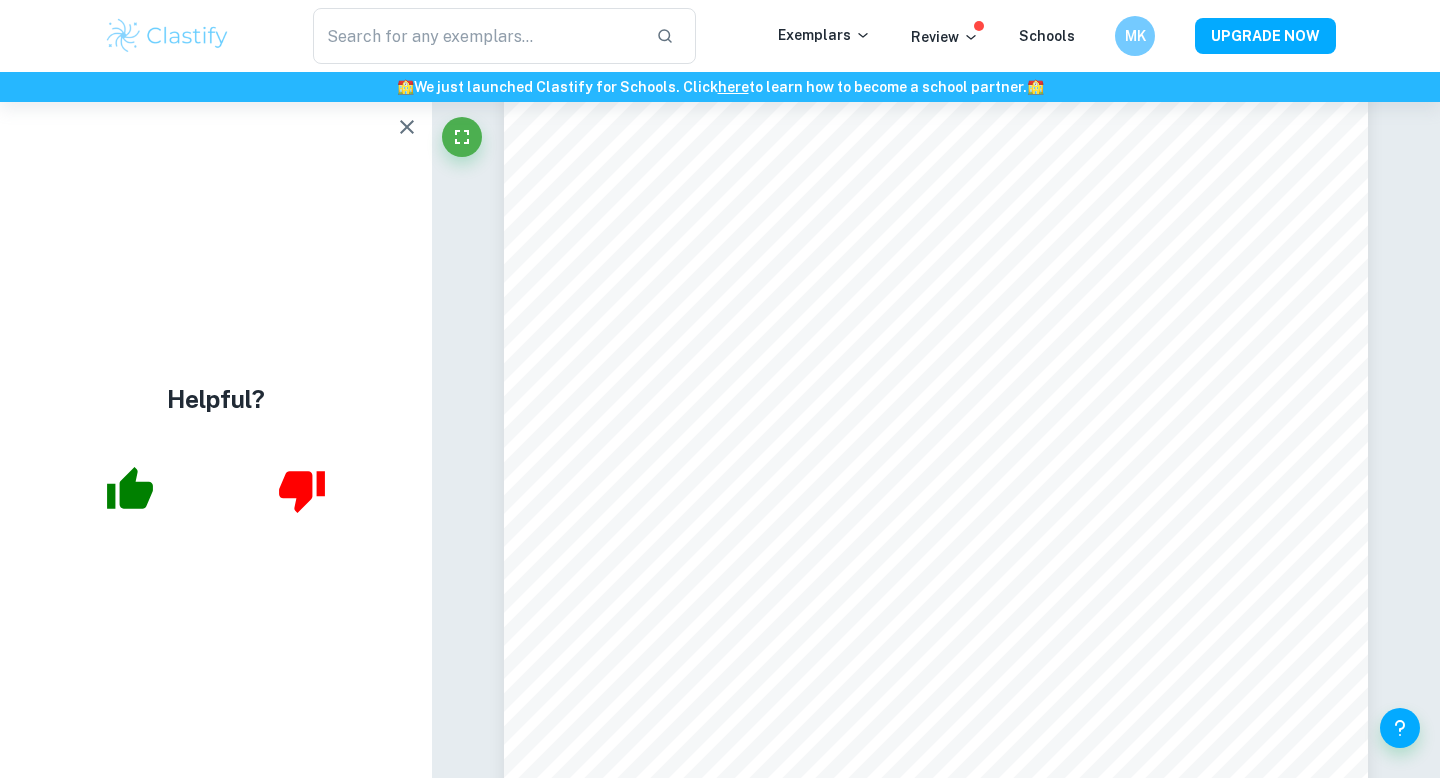 click on "Helpful?" at bounding box center (216, 440) 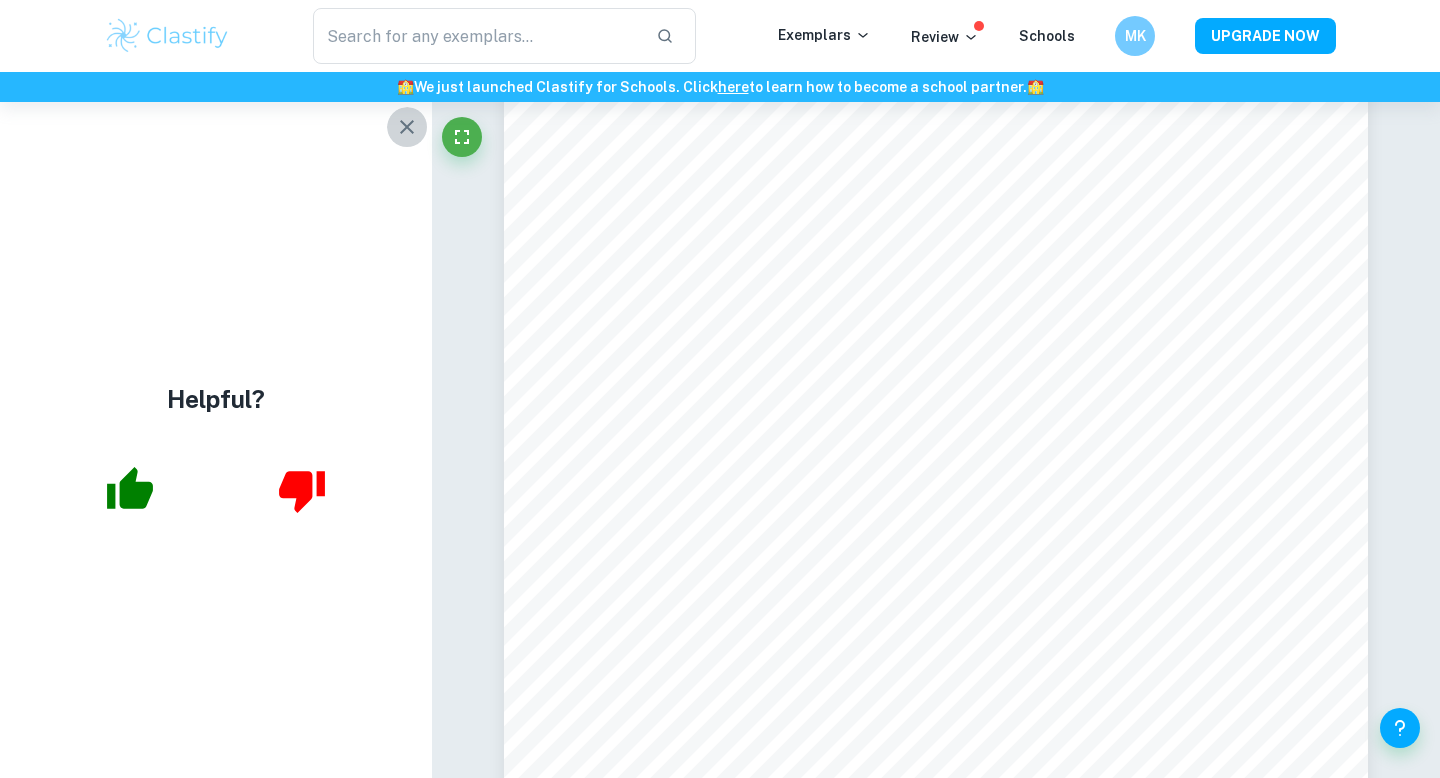 click 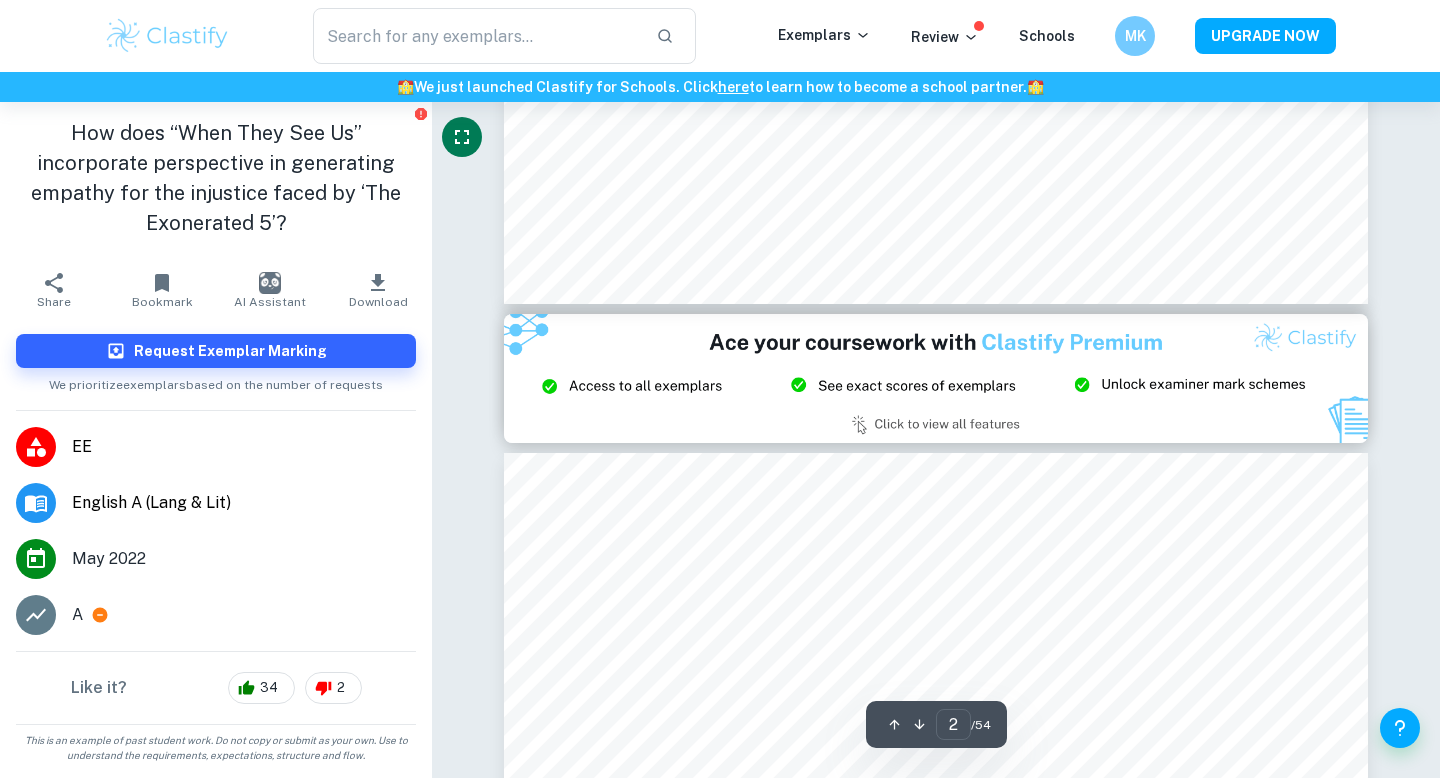 type on "3" 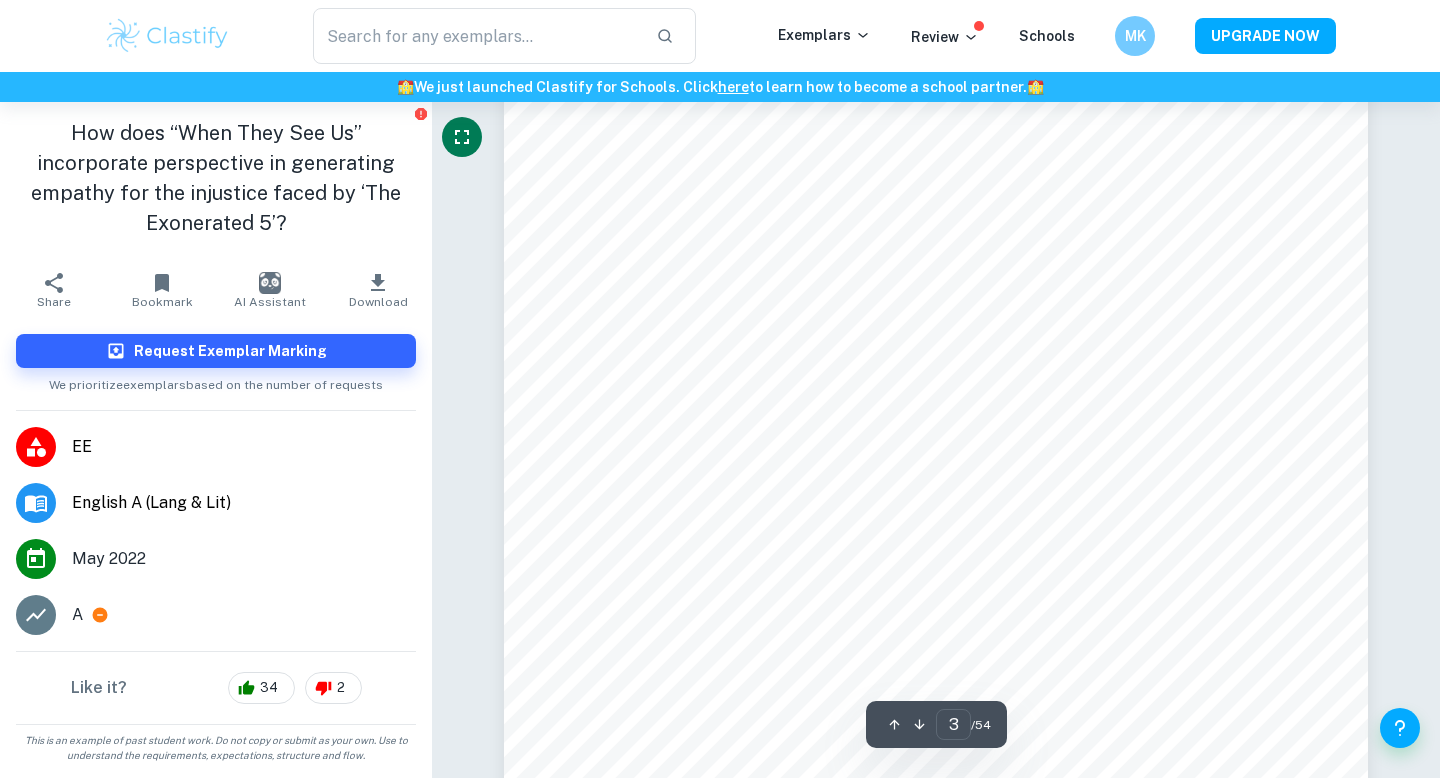 scroll, scrollTop: 2857, scrollLeft: 0, axis: vertical 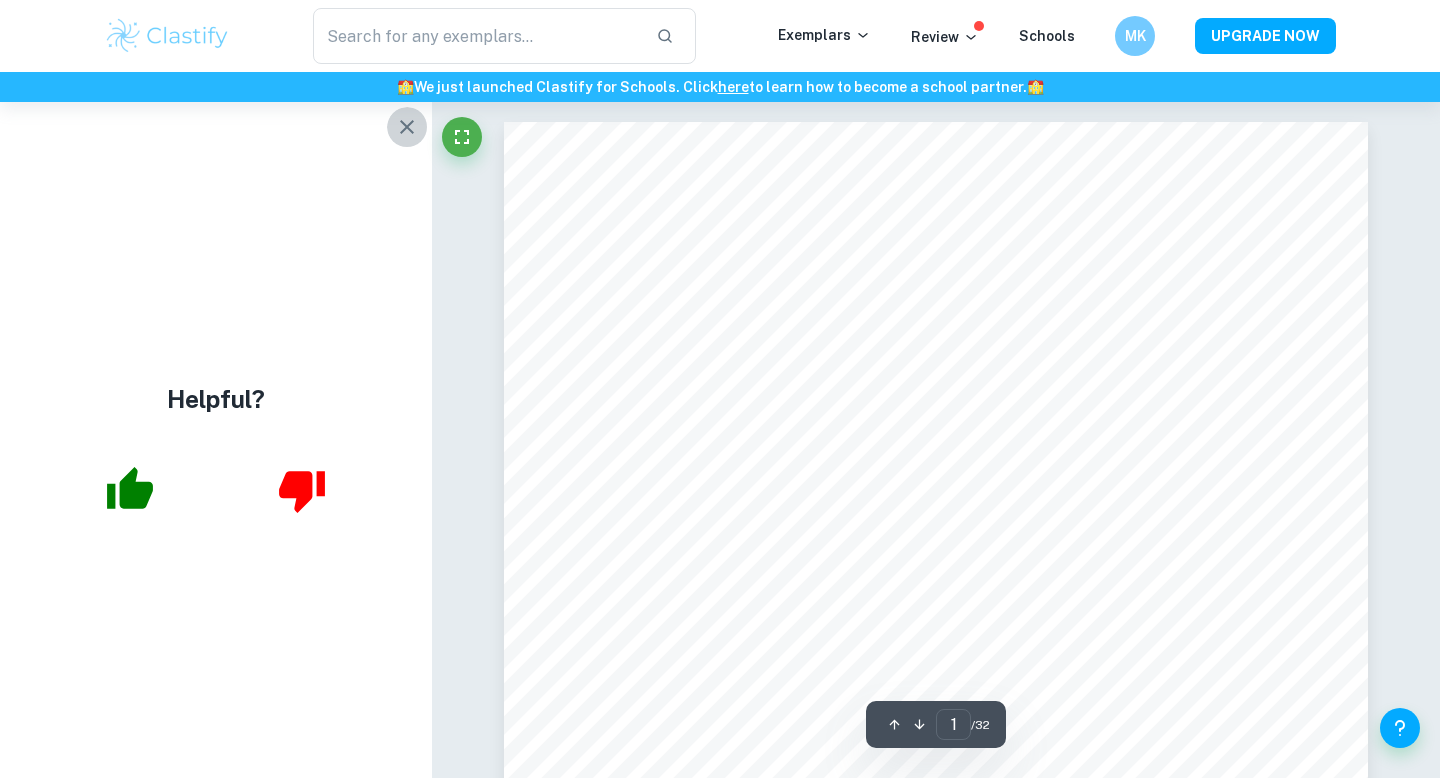 click 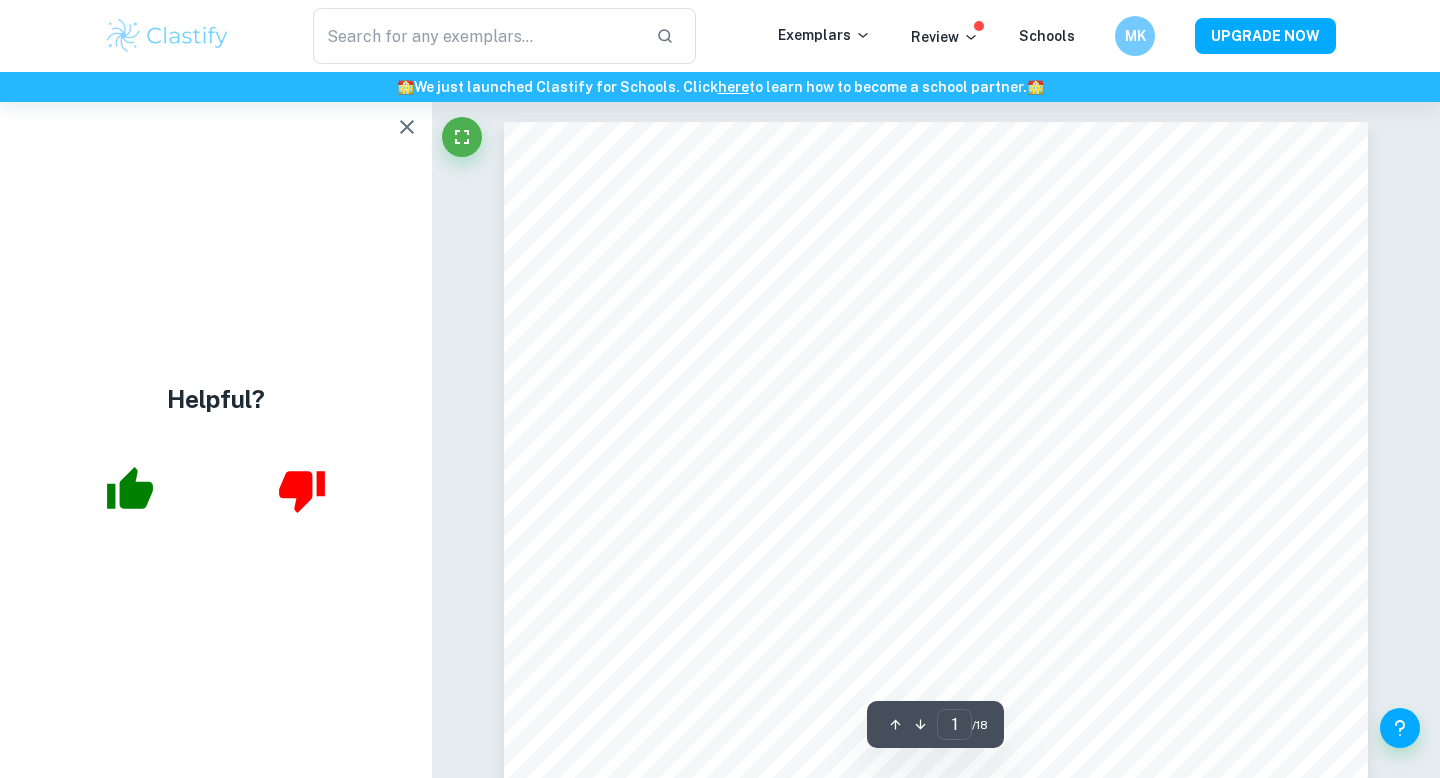 scroll, scrollTop: 0, scrollLeft: 0, axis: both 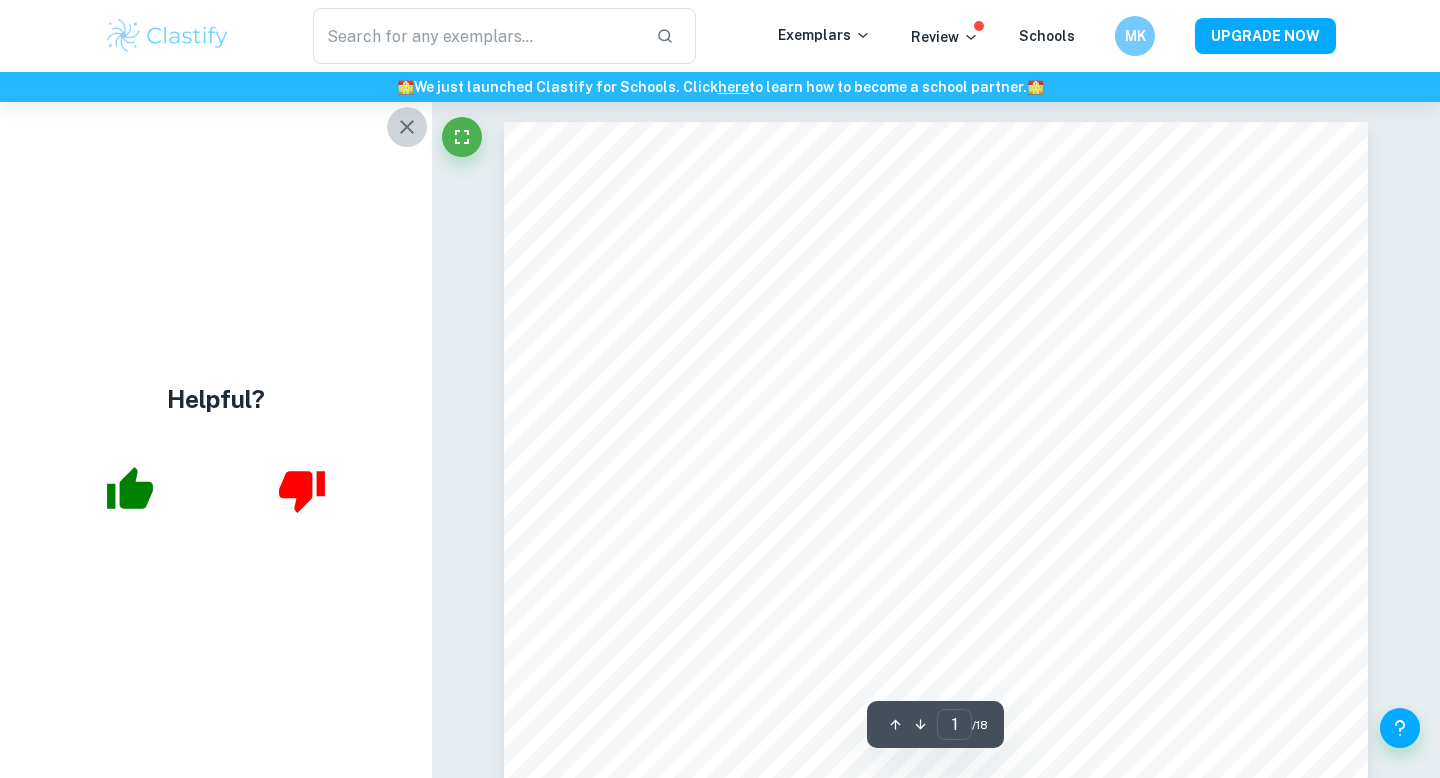 click 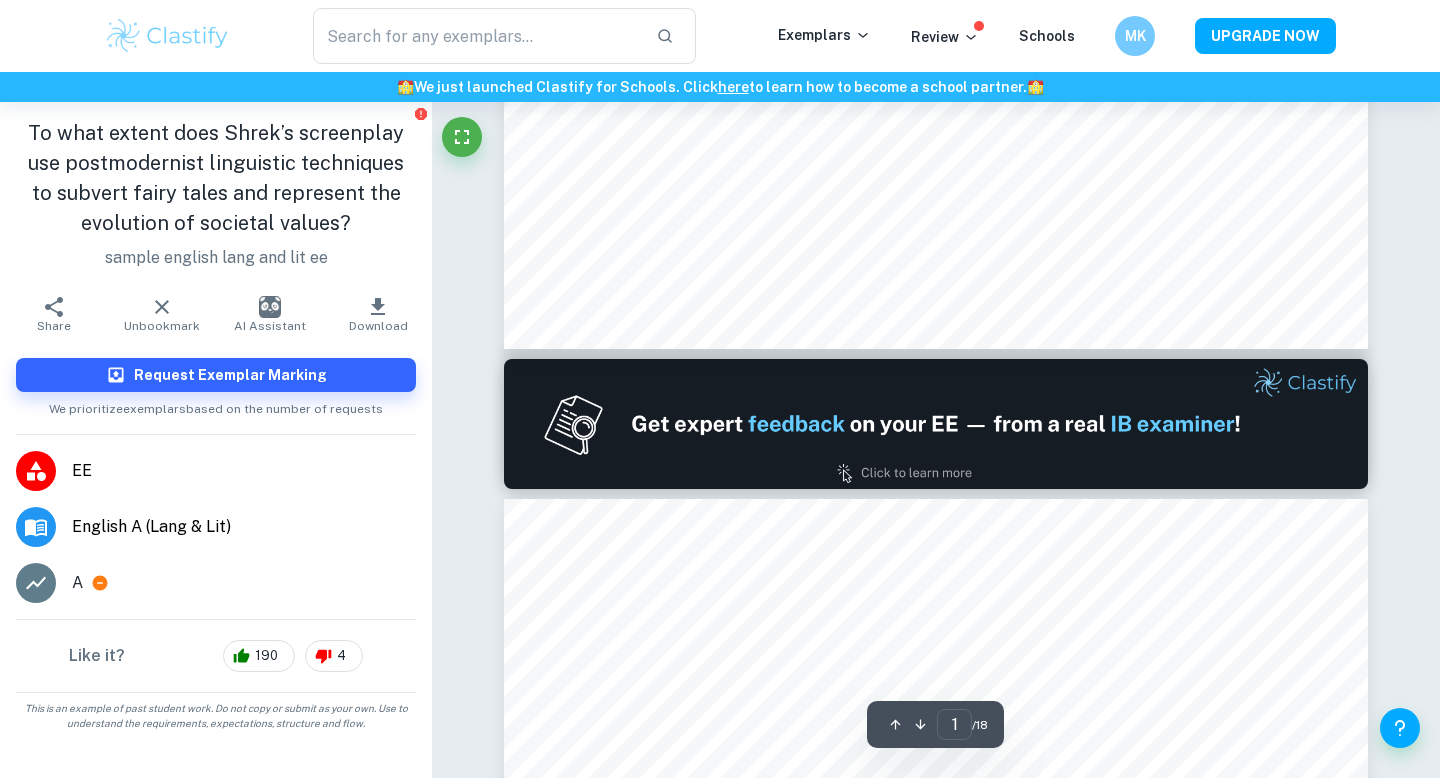 type on "2" 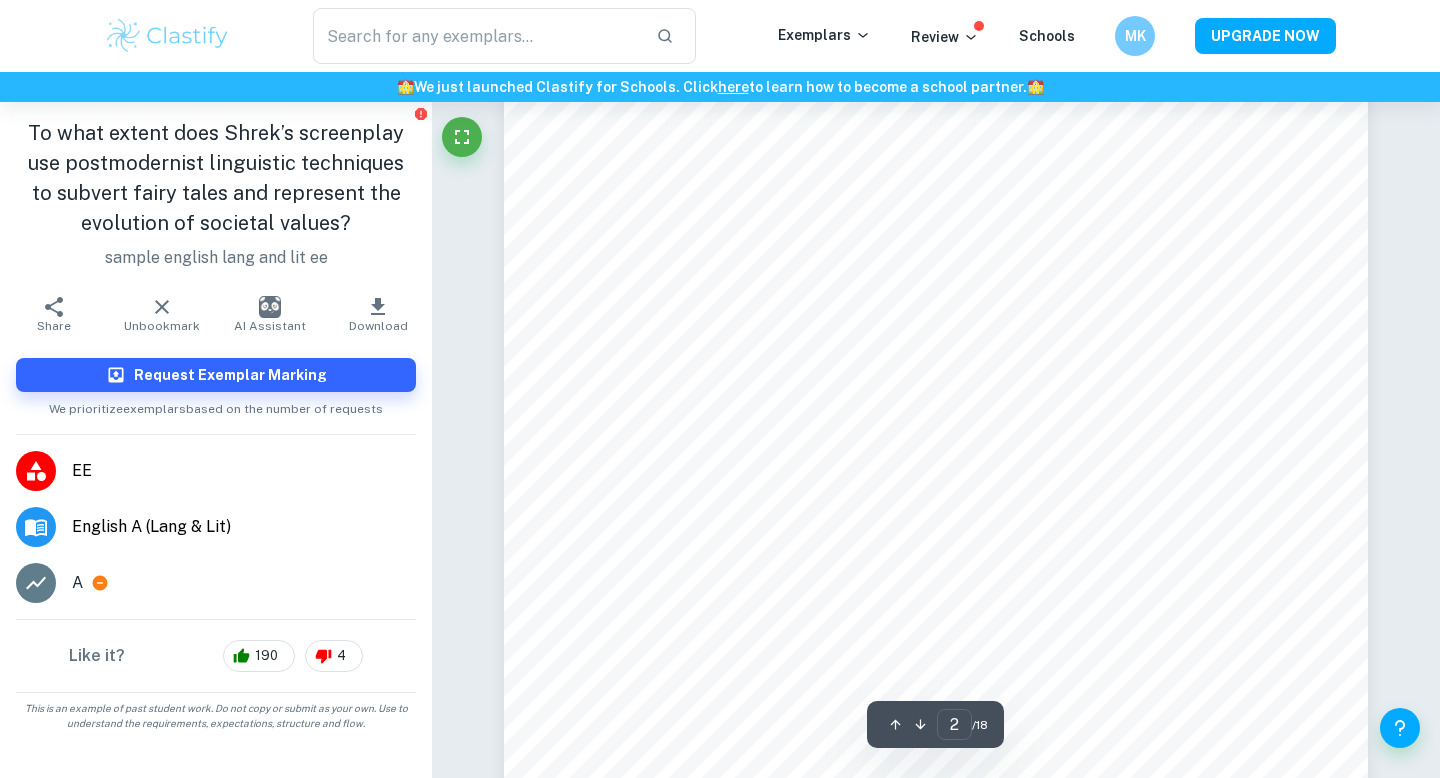 scroll, scrollTop: 1469, scrollLeft: 0, axis: vertical 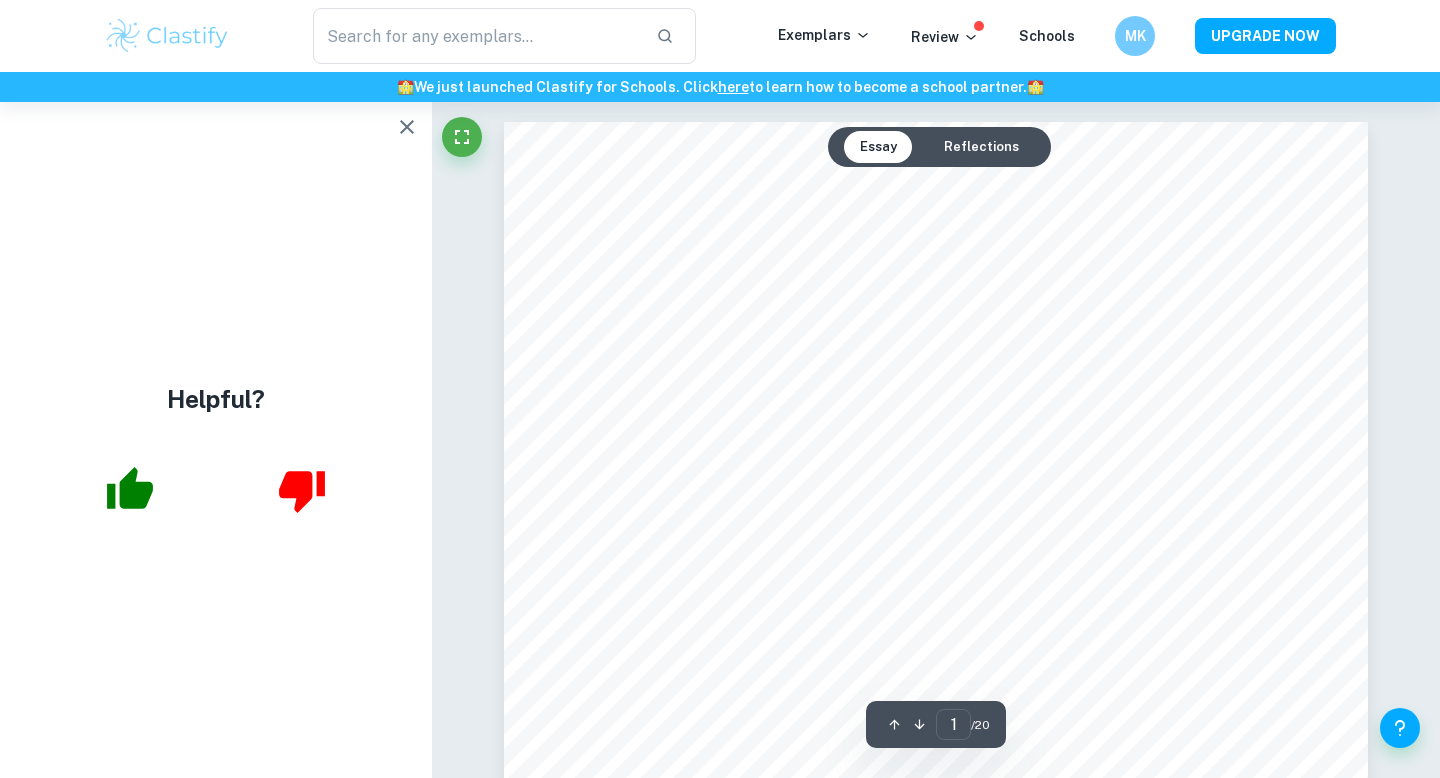 click 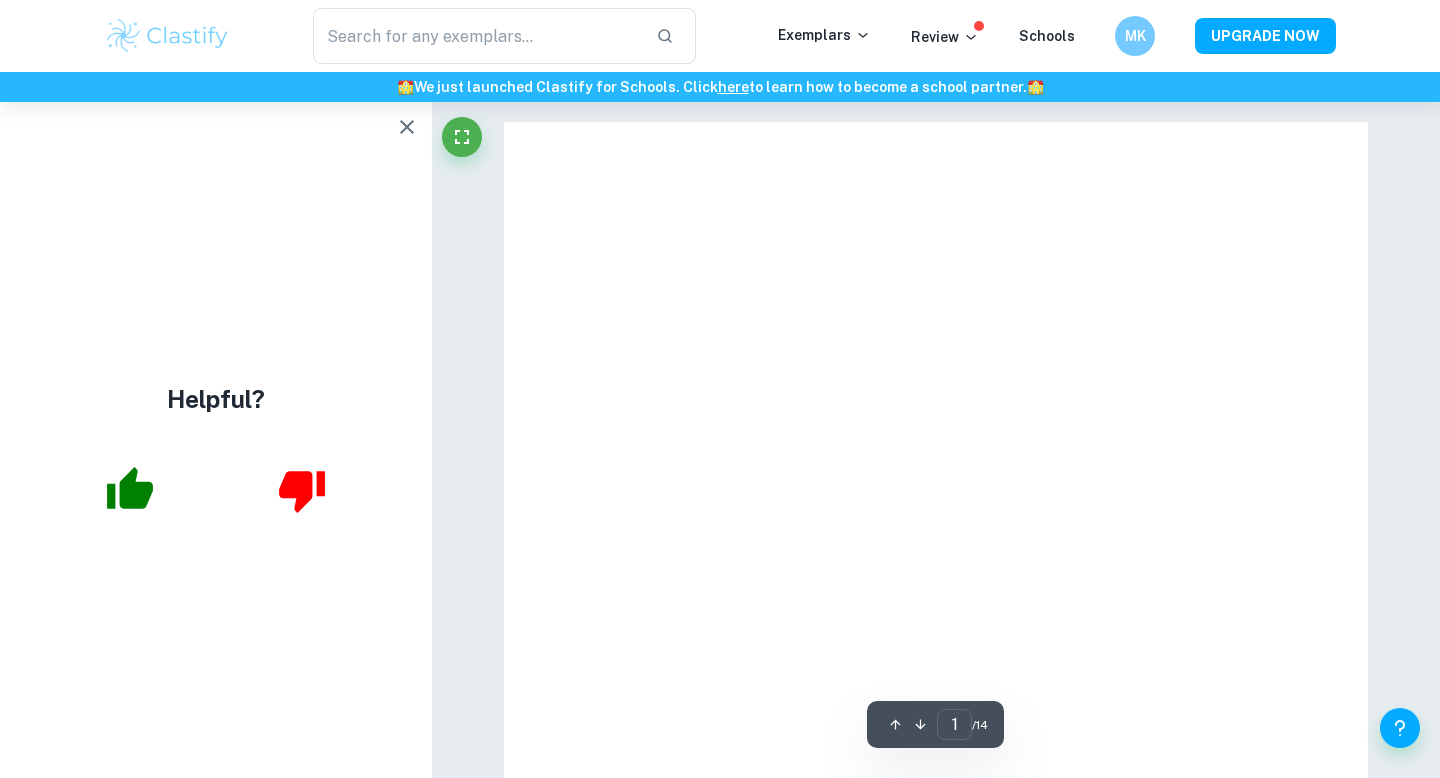 scroll, scrollTop: 0, scrollLeft: 0, axis: both 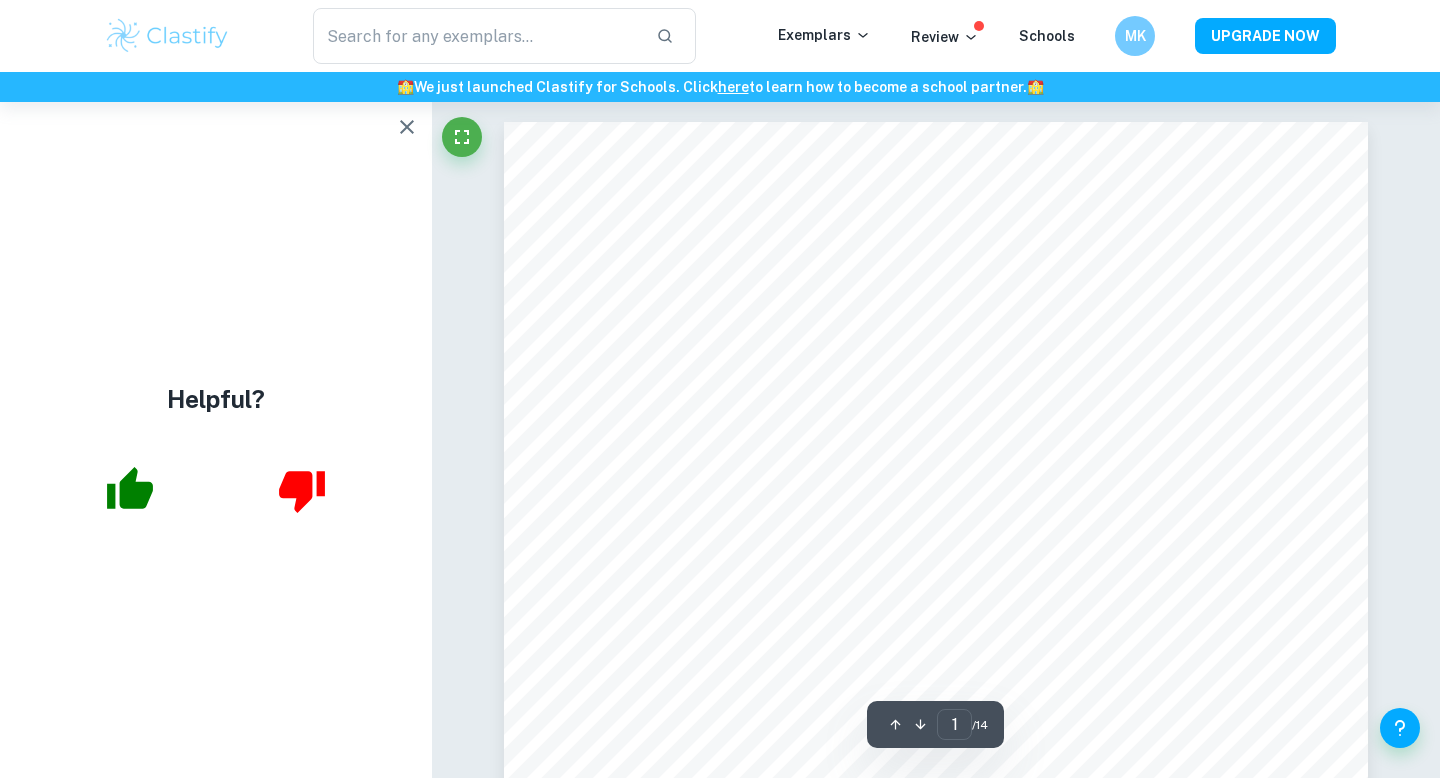 click 